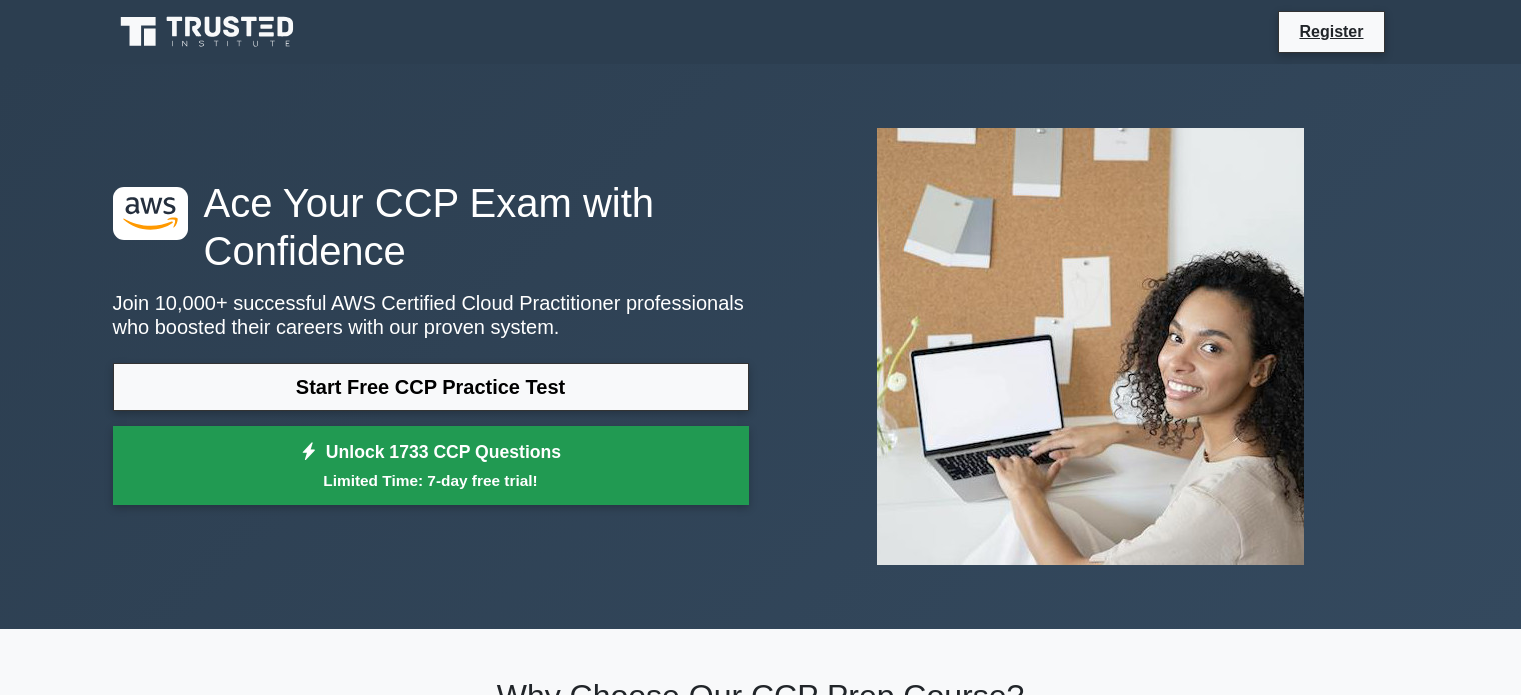 scroll, scrollTop: 0, scrollLeft: 0, axis: both 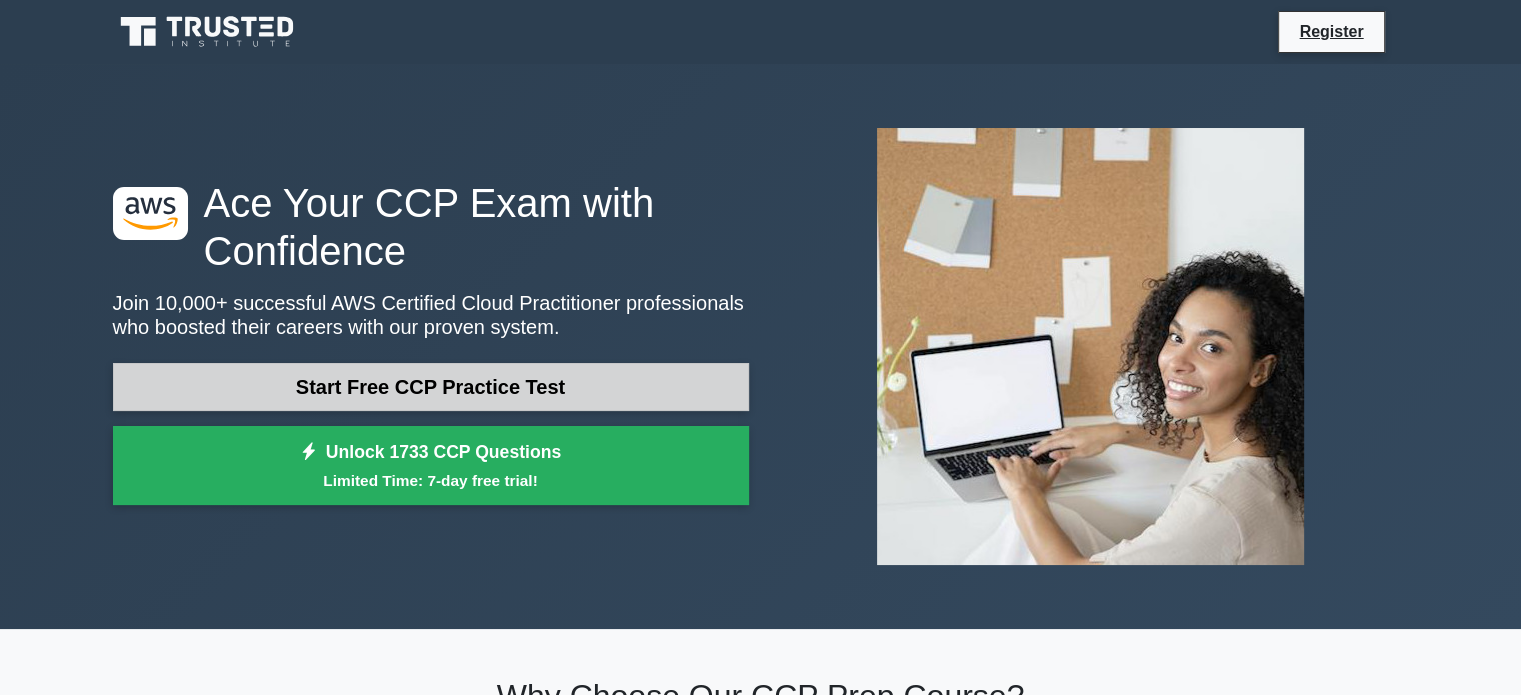click on "Start Free CCP Practice Test" at bounding box center [431, 387] 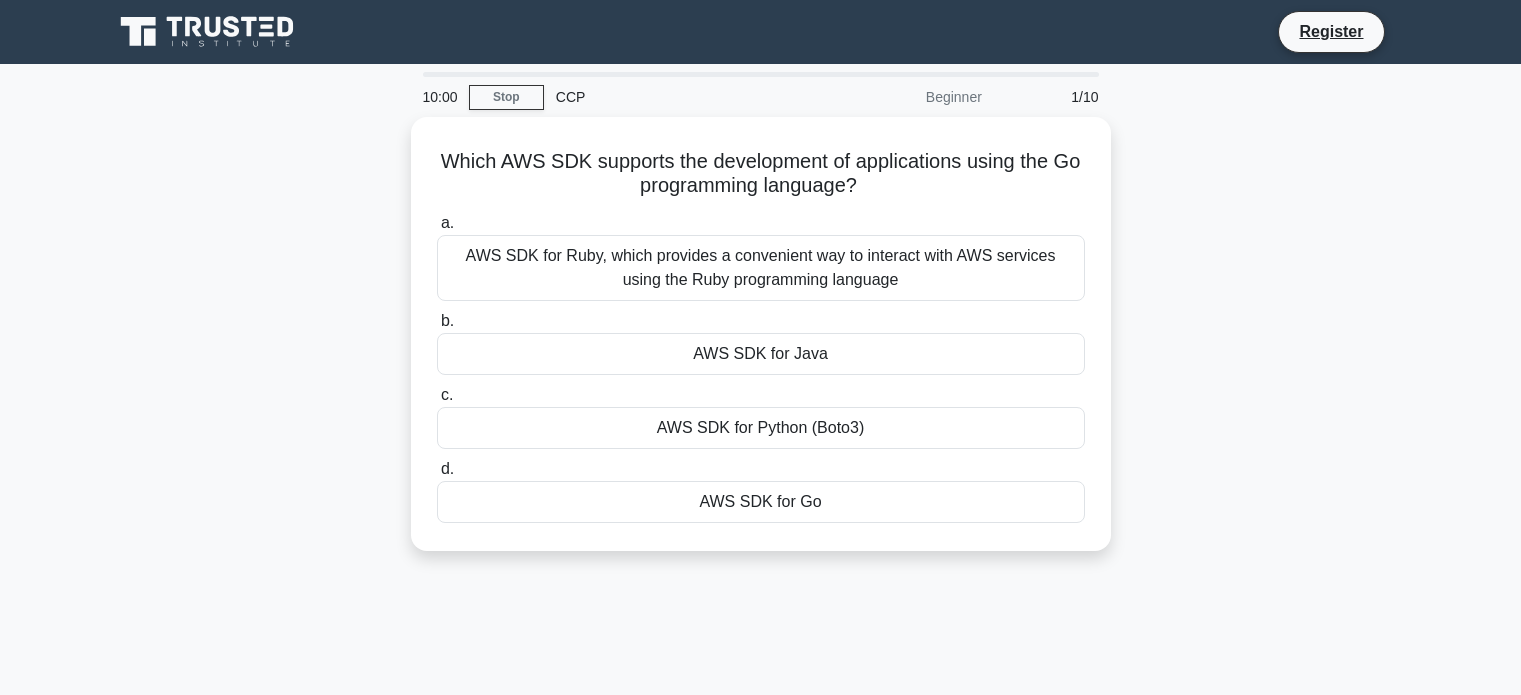 scroll, scrollTop: 0, scrollLeft: 0, axis: both 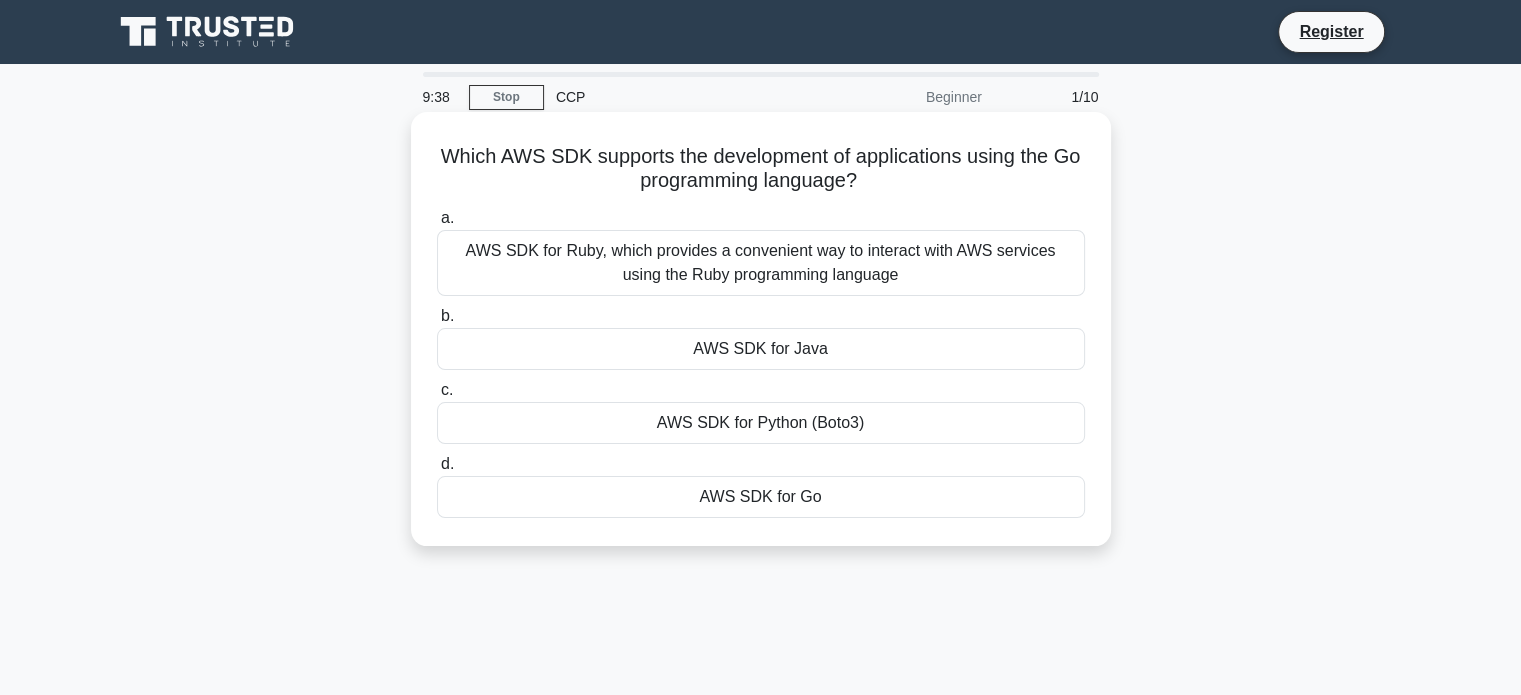 click on "AWS SDK for Go" at bounding box center [761, 497] 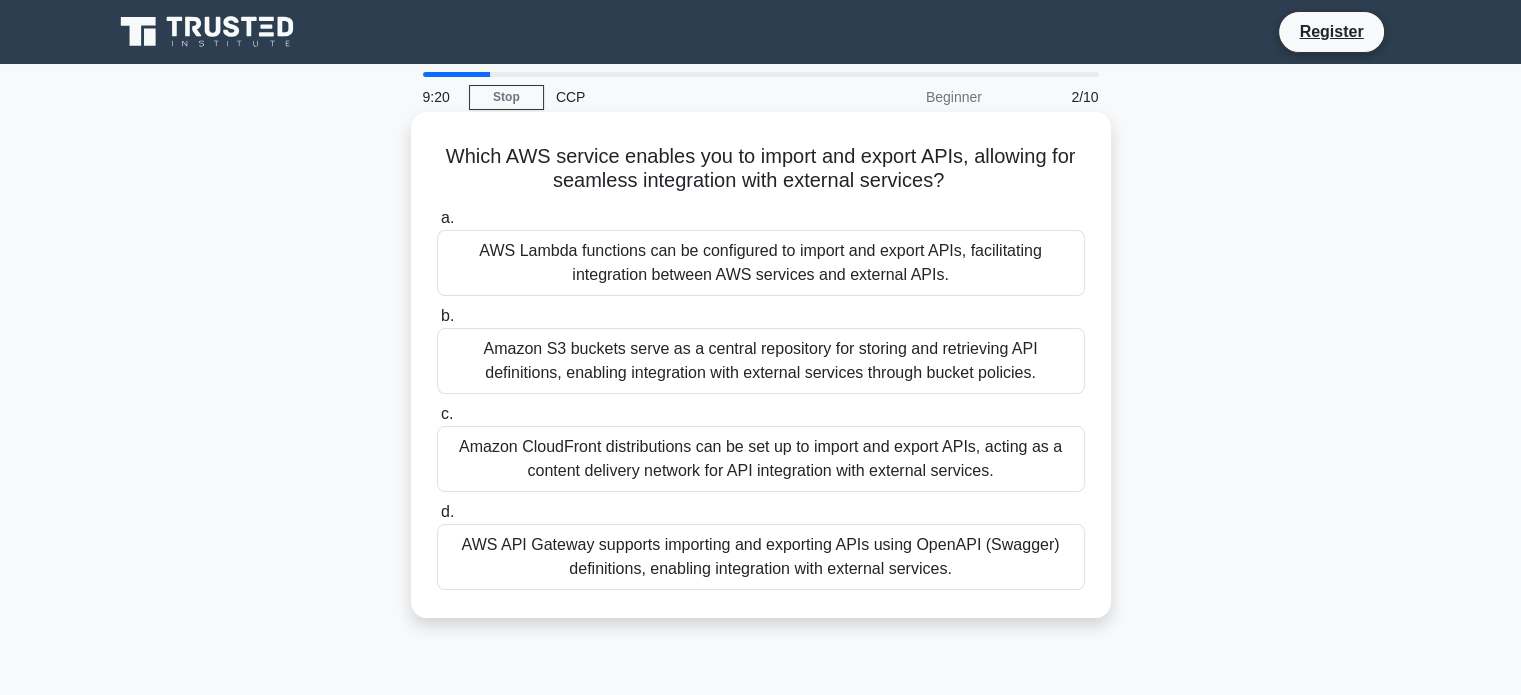 click on "AWS API Gateway supports importing and exporting APIs using OpenAPI (Swagger) definitions, enabling integration with external services." at bounding box center (761, 557) 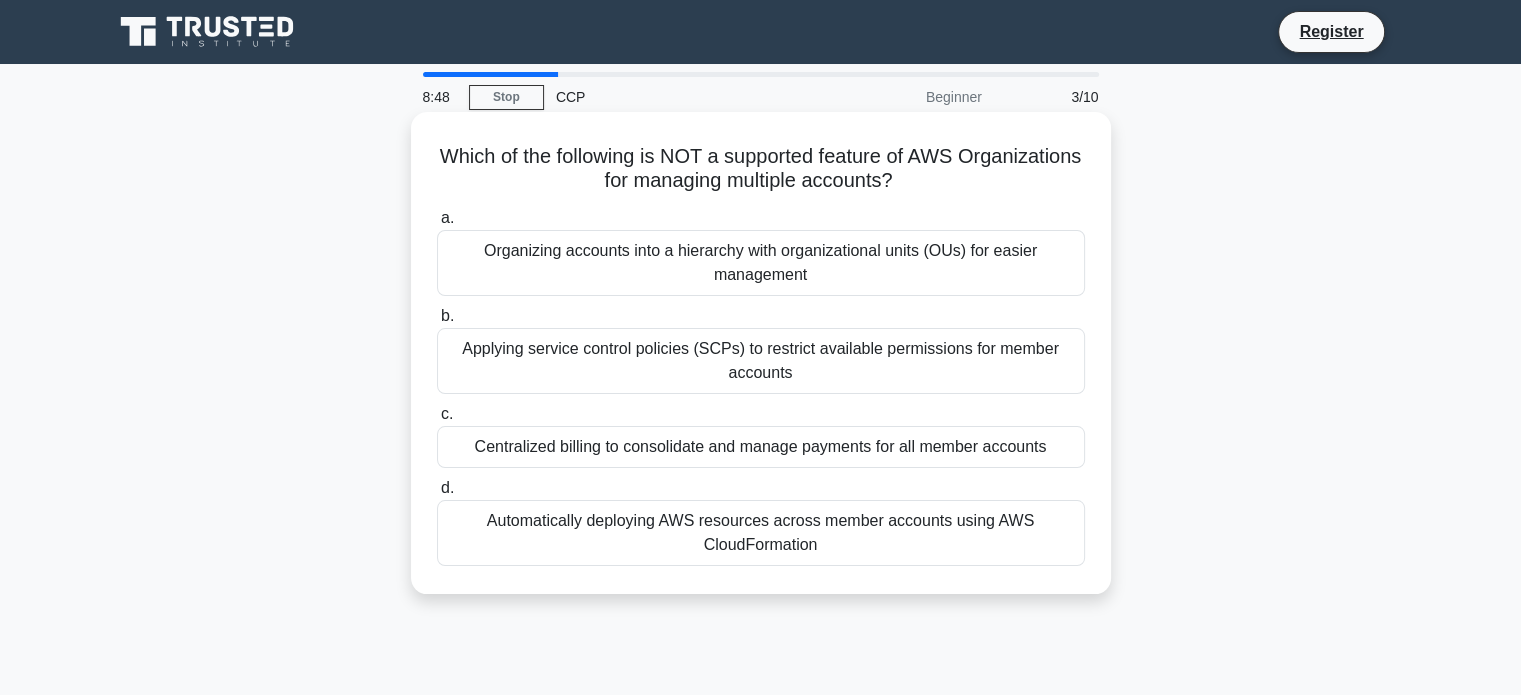 click on "Organizing accounts into a hierarchy with organizational units (OUs) for easier management" at bounding box center (761, 263) 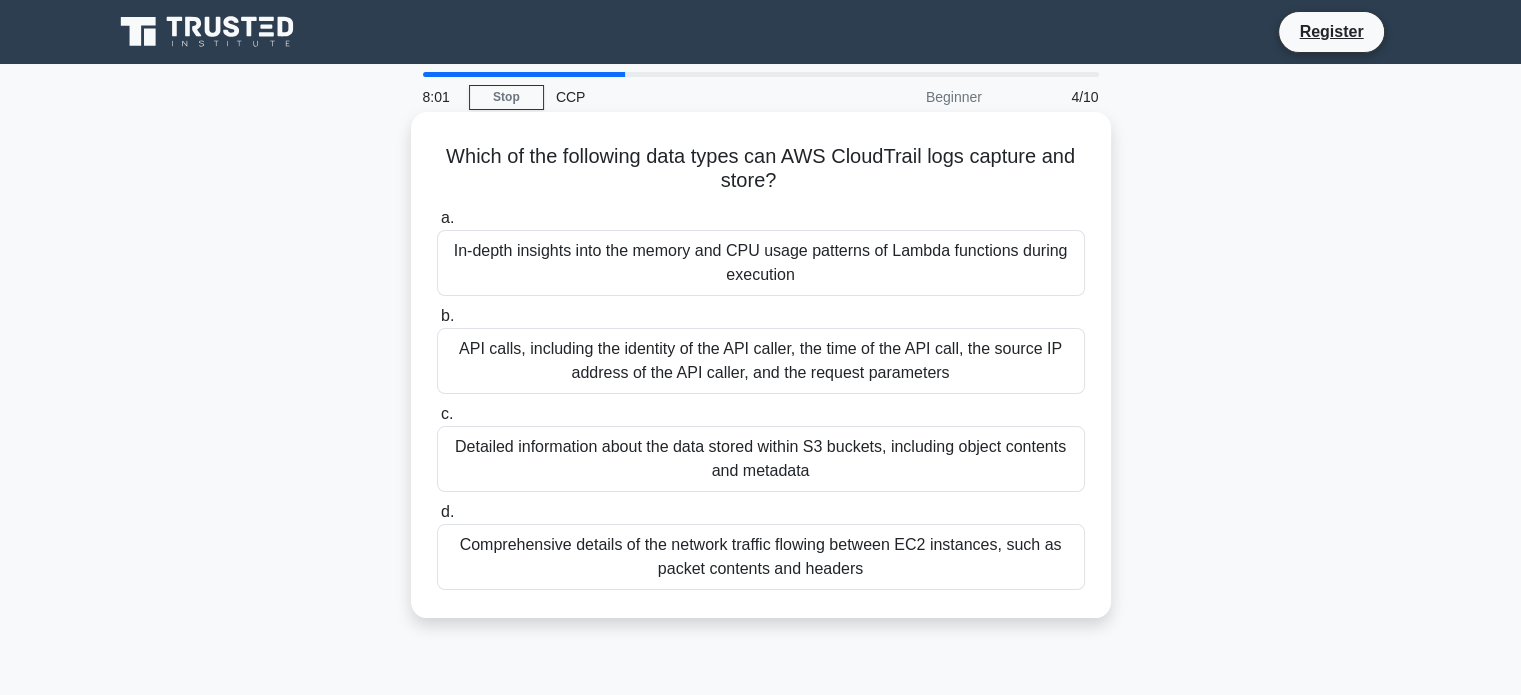 click on "Comprehensive details of the network traffic flowing between EC2 instances, such as packet contents and headers" at bounding box center [761, 557] 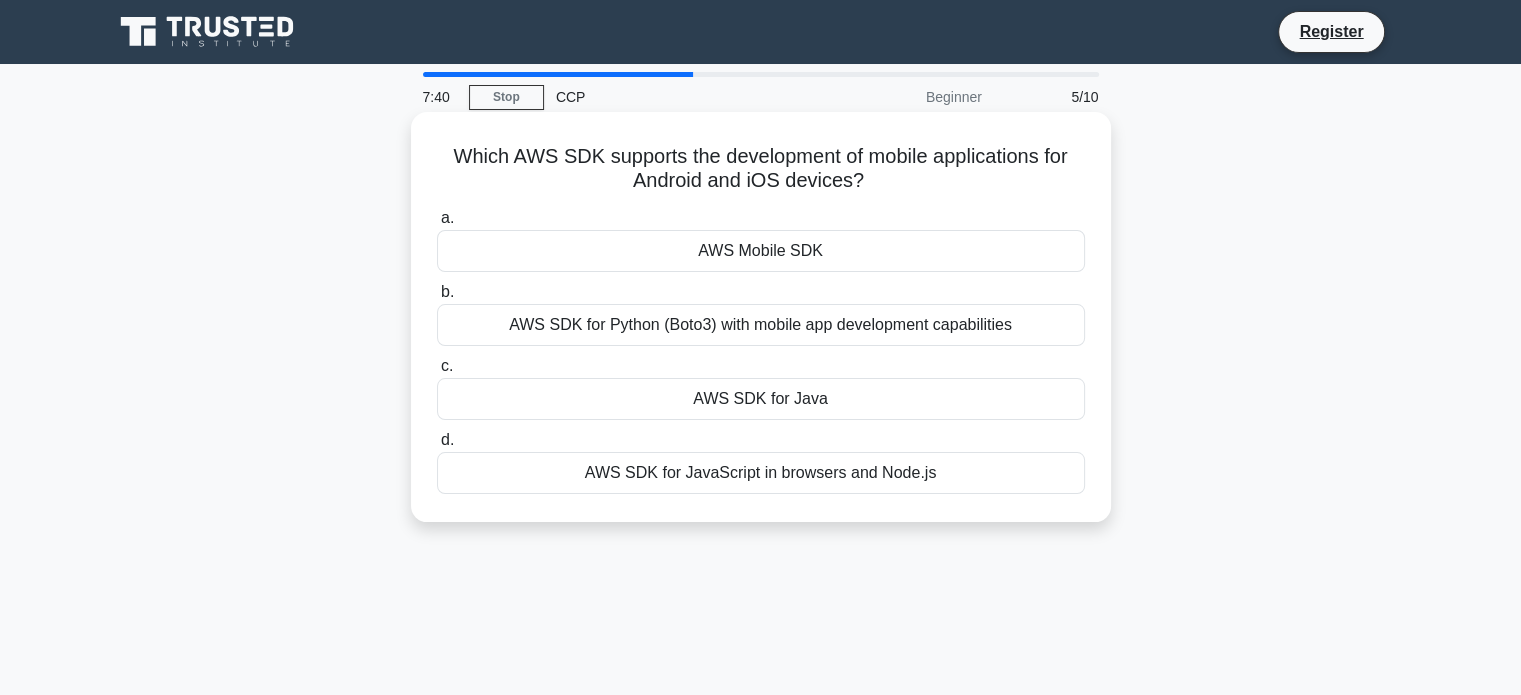 drag, startPoint x: 868, startPoint y: 185, endPoint x: 438, endPoint y: 150, distance: 431.42206 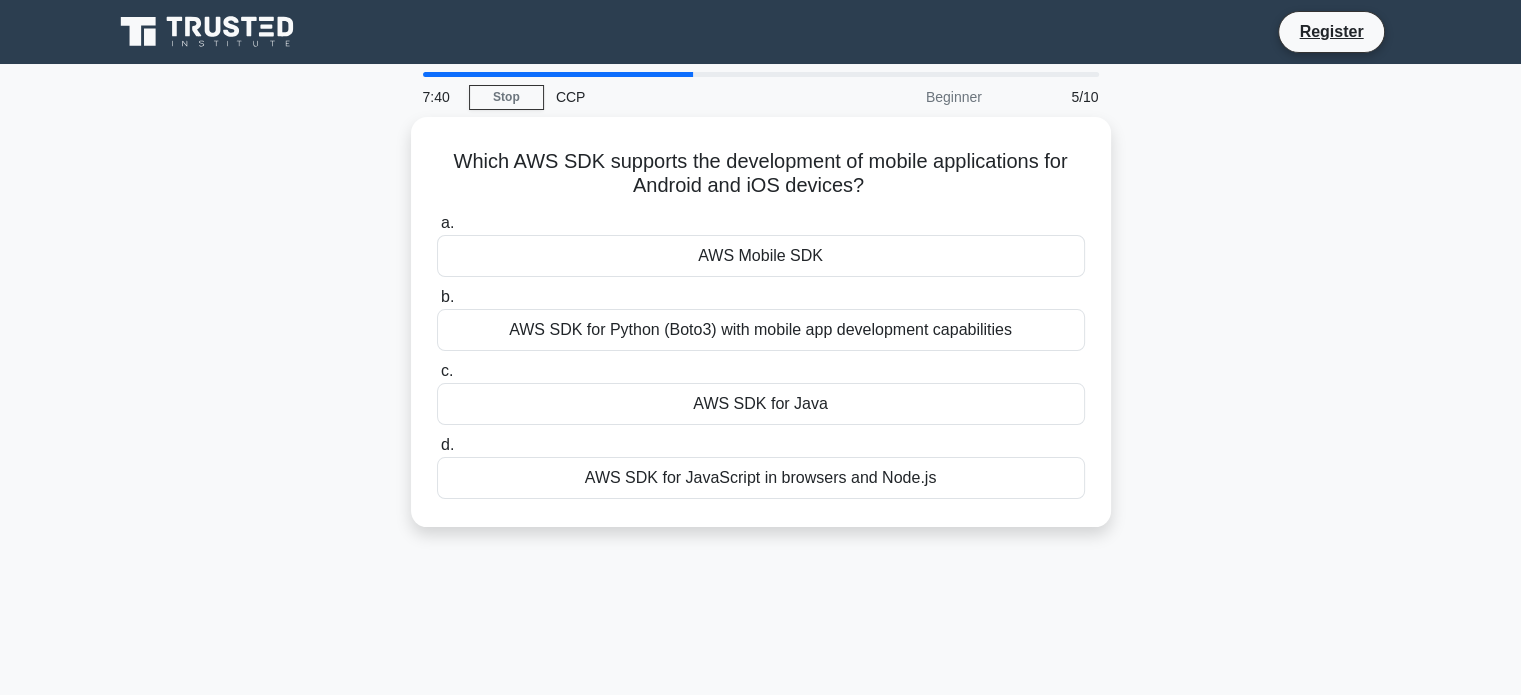 copy on "Which AWS SDK supports the development of mobile applications for Android and iOS devices?" 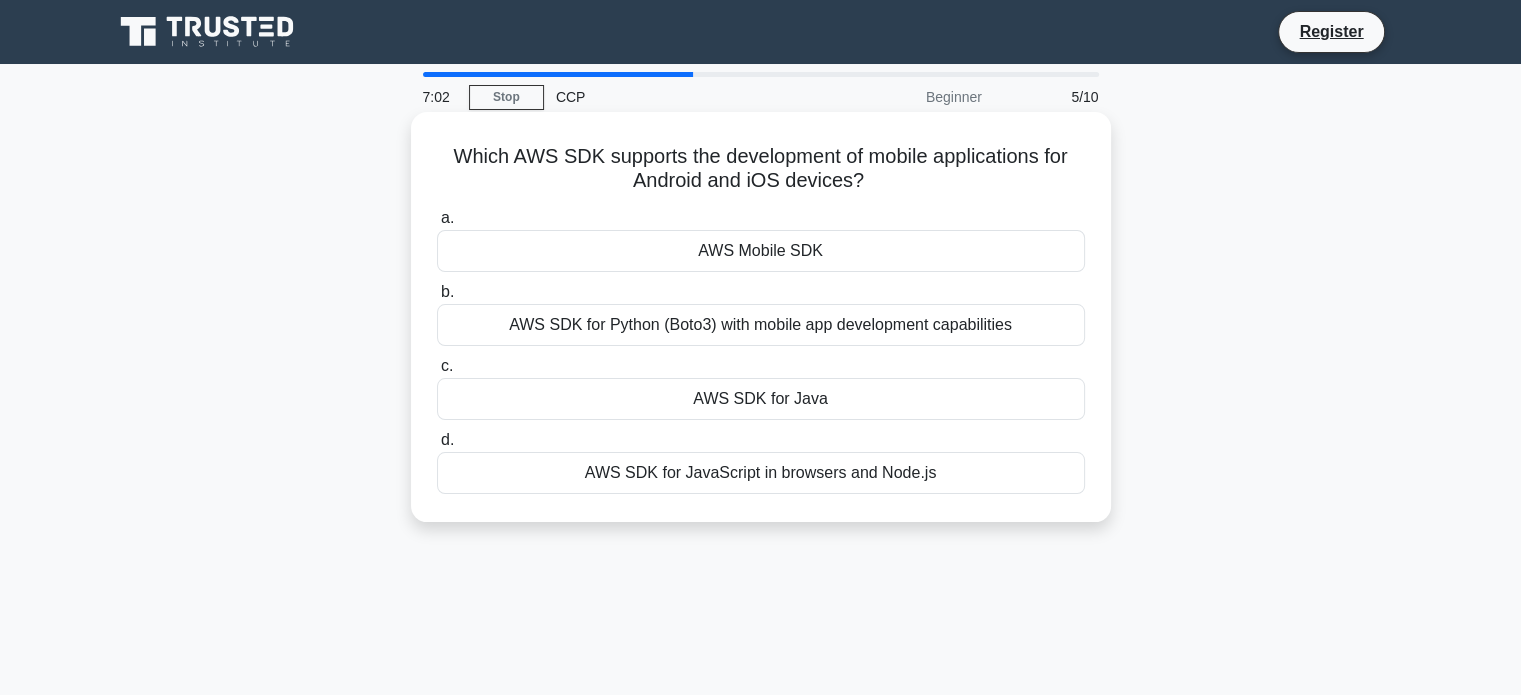 drag, startPoint x: 940, startPoint y: 473, endPoint x: 418, endPoint y: 239, distance: 572.04895 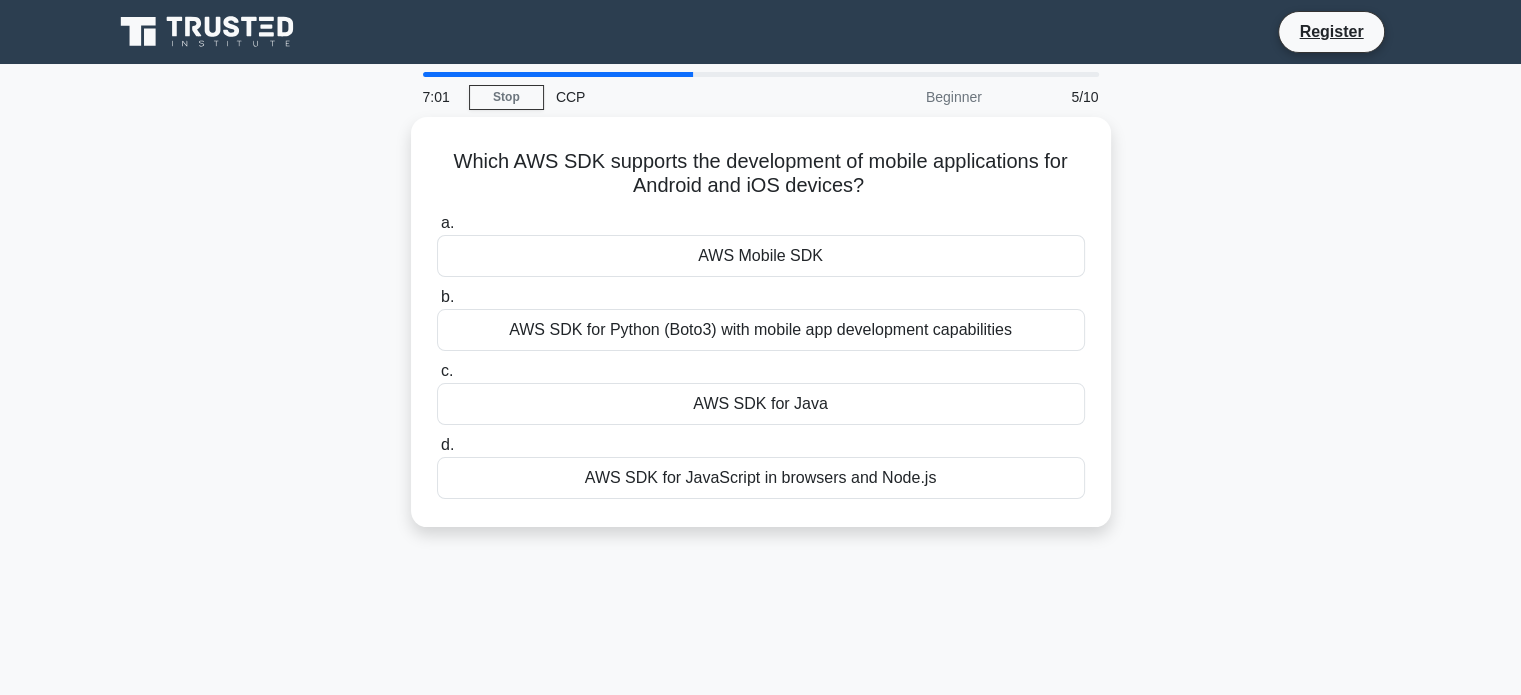 copy on "AWS Mobile SDK
b.
AWS SDK for Python (Boto3) with mobile app development capabilities
c.
AWS SDK for Java
d.
AWS SDK for JavaScript in browsers and Node.js" 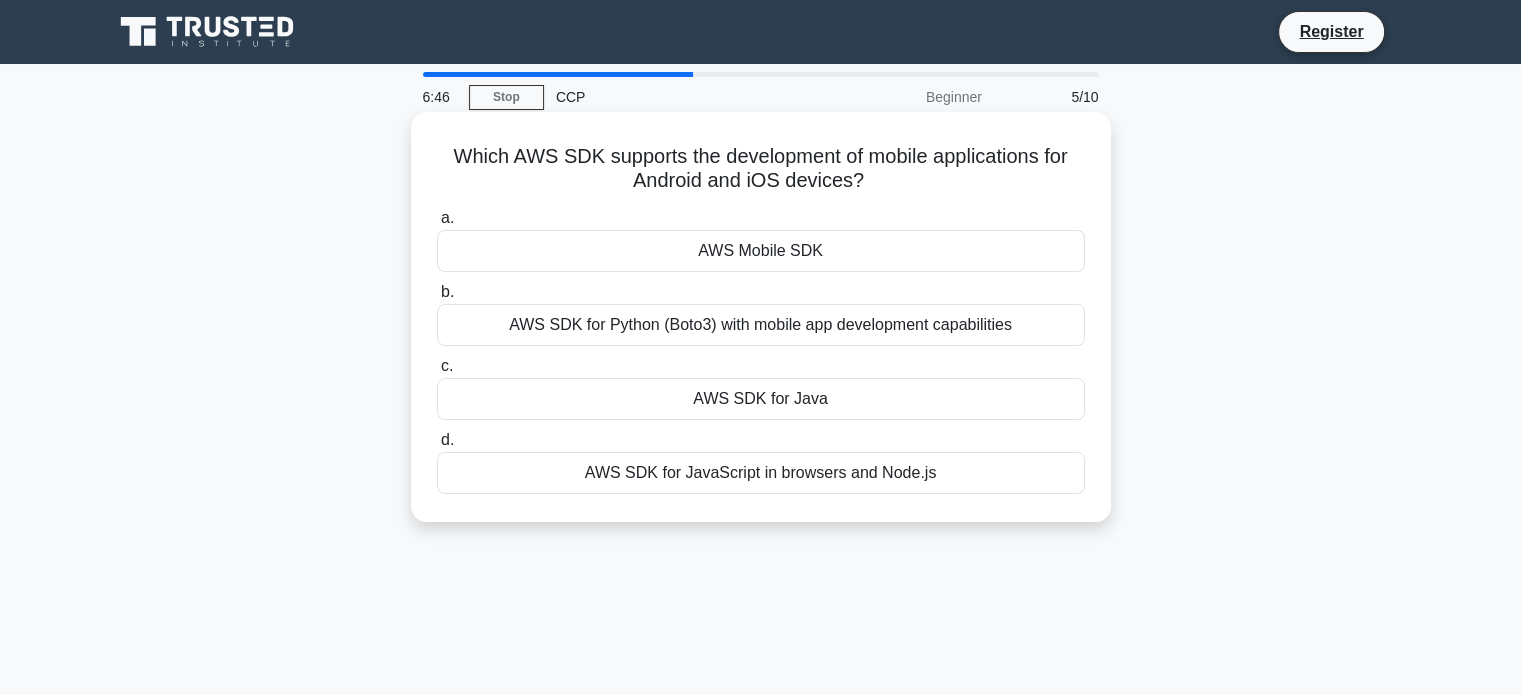 click on "AWS Mobile SDK" at bounding box center (761, 251) 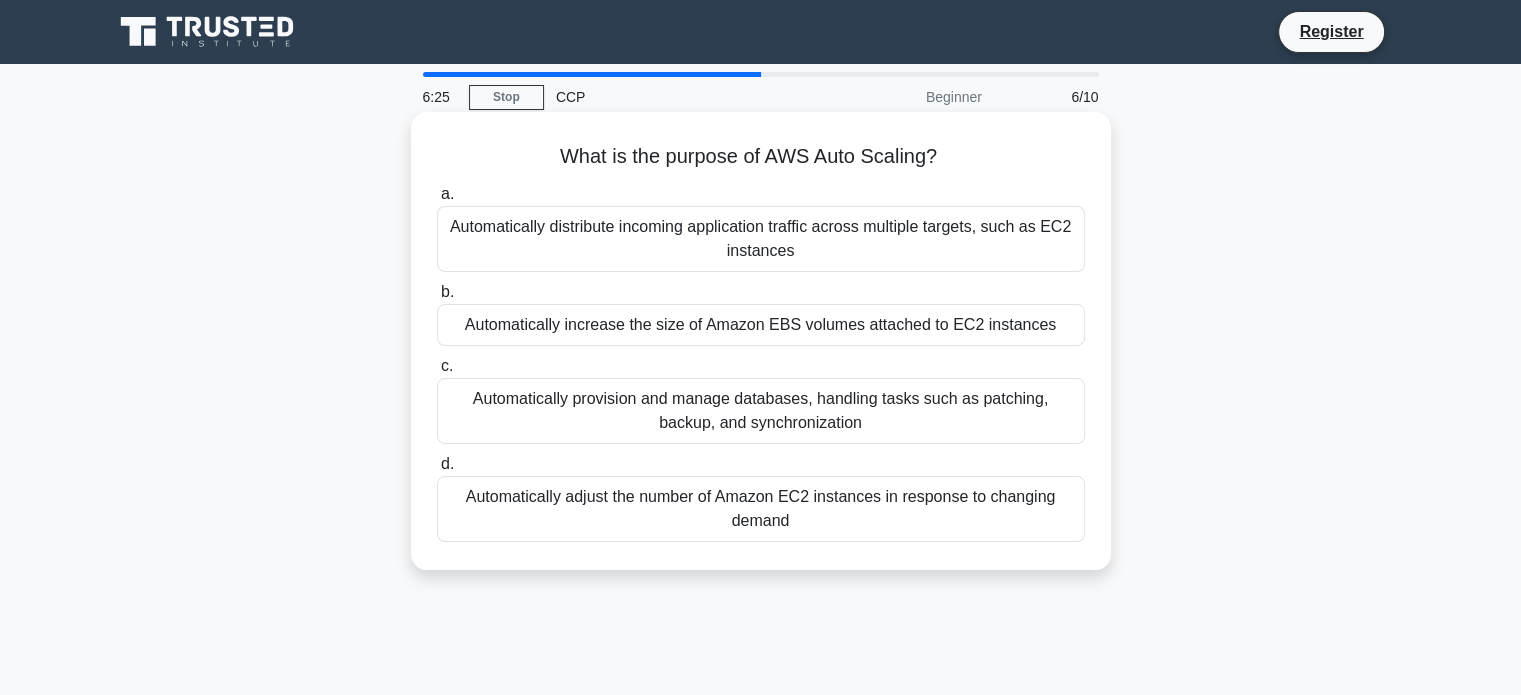 click on "Automatically adjust the number of Amazon EC2 instances in response to changing demand" at bounding box center (761, 509) 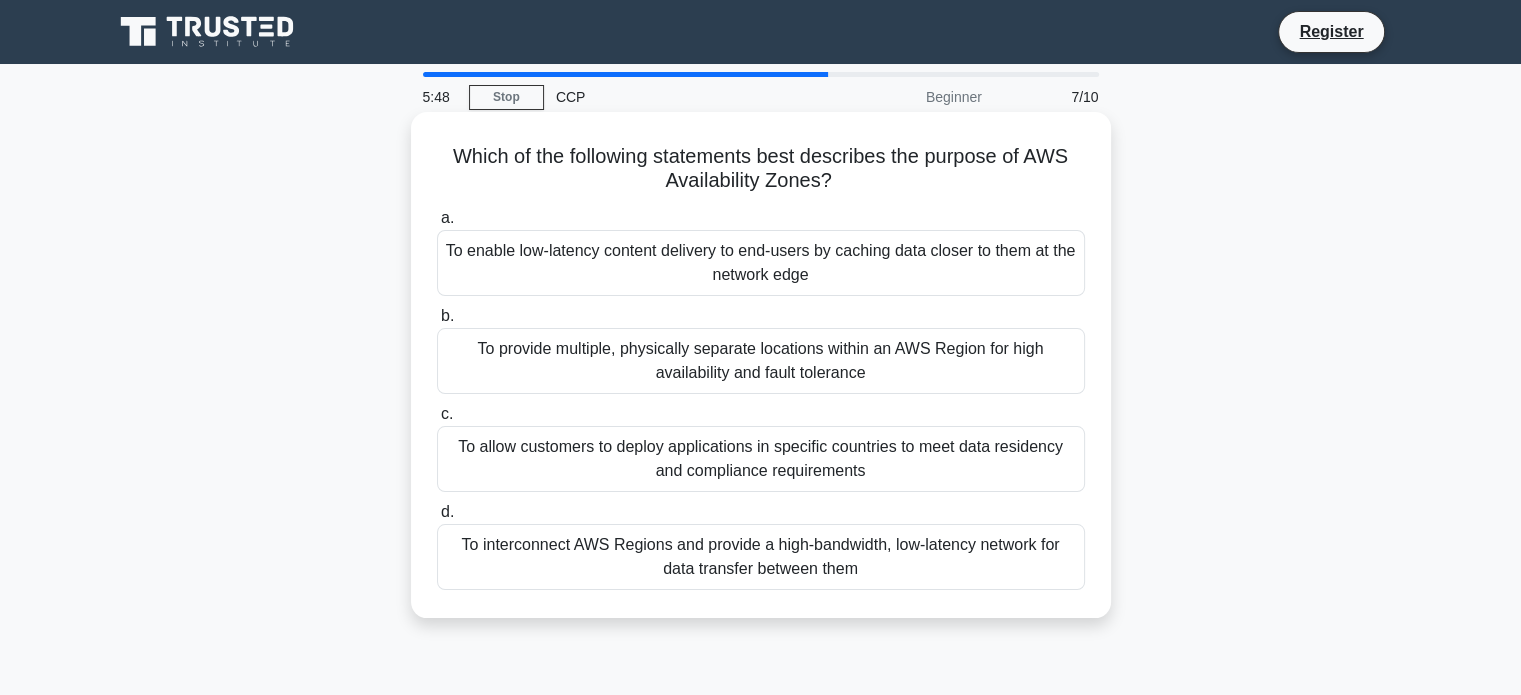 click on "To provide multiple, physically separate locations within an AWS Region for high availability and fault tolerance" at bounding box center [761, 361] 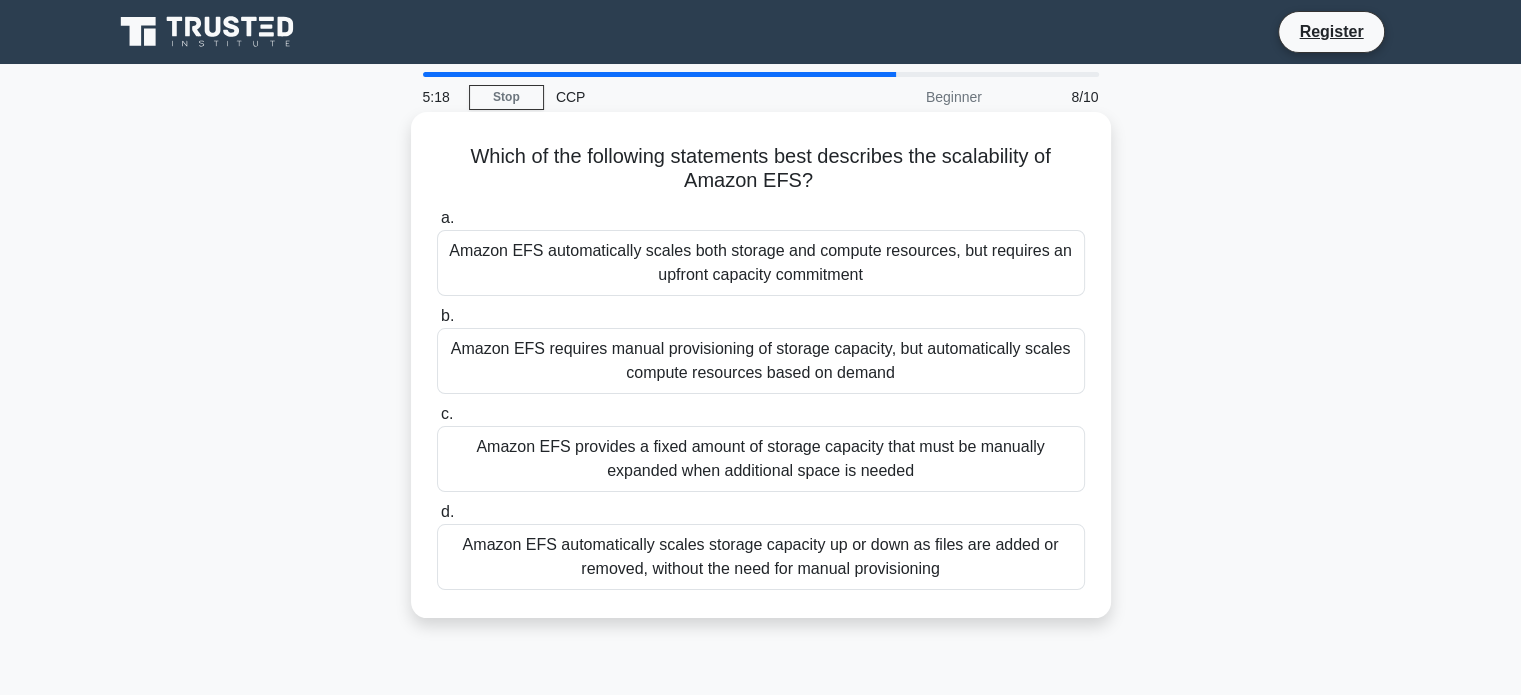 click on "Amazon EFS automatically scales storage capacity up or down as files are added or removed, without the need for manual provisioning" at bounding box center (761, 557) 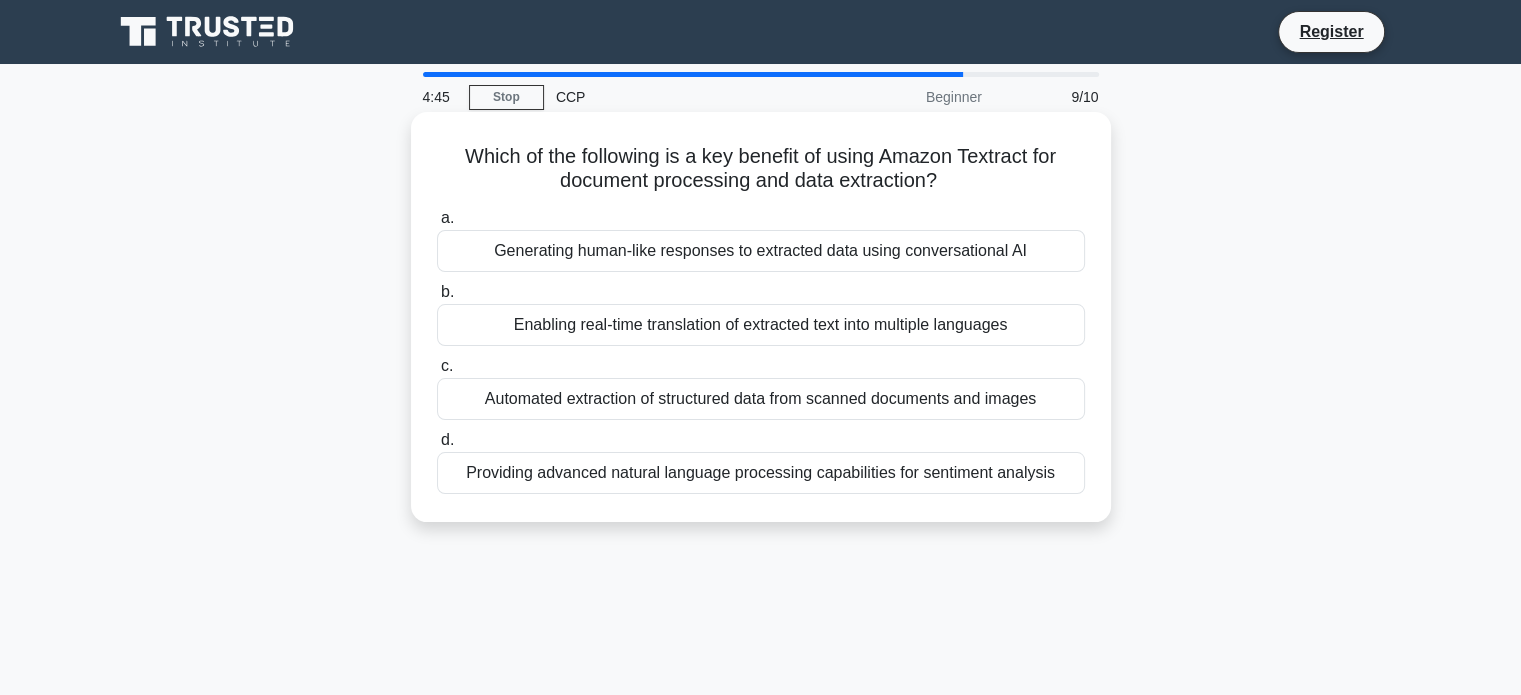 click on "Providing advanced natural language processing capabilities for sentiment analysis" at bounding box center (761, 473) 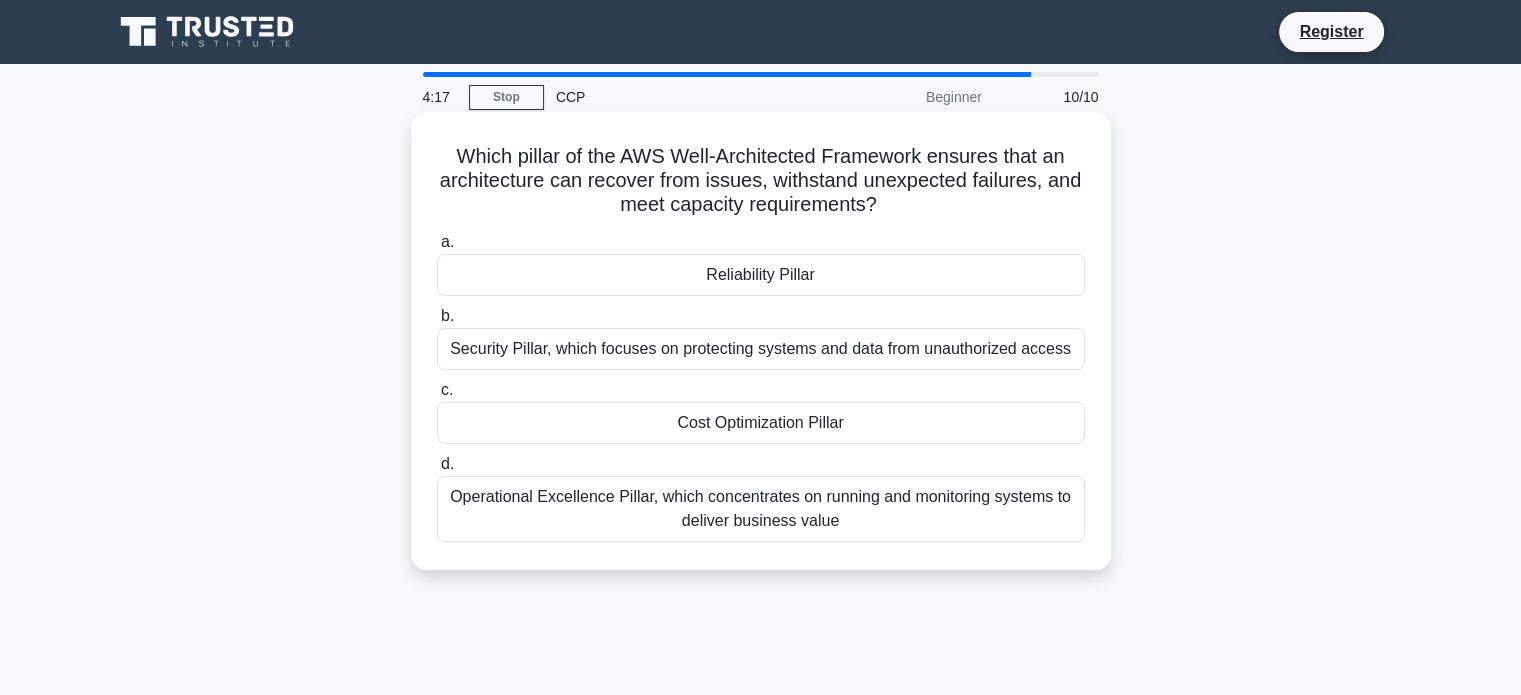 click on "Operational Excellence Pillar, which concentrates on running and monitoring systems to deliver business value" at bounding box center (761, 509) 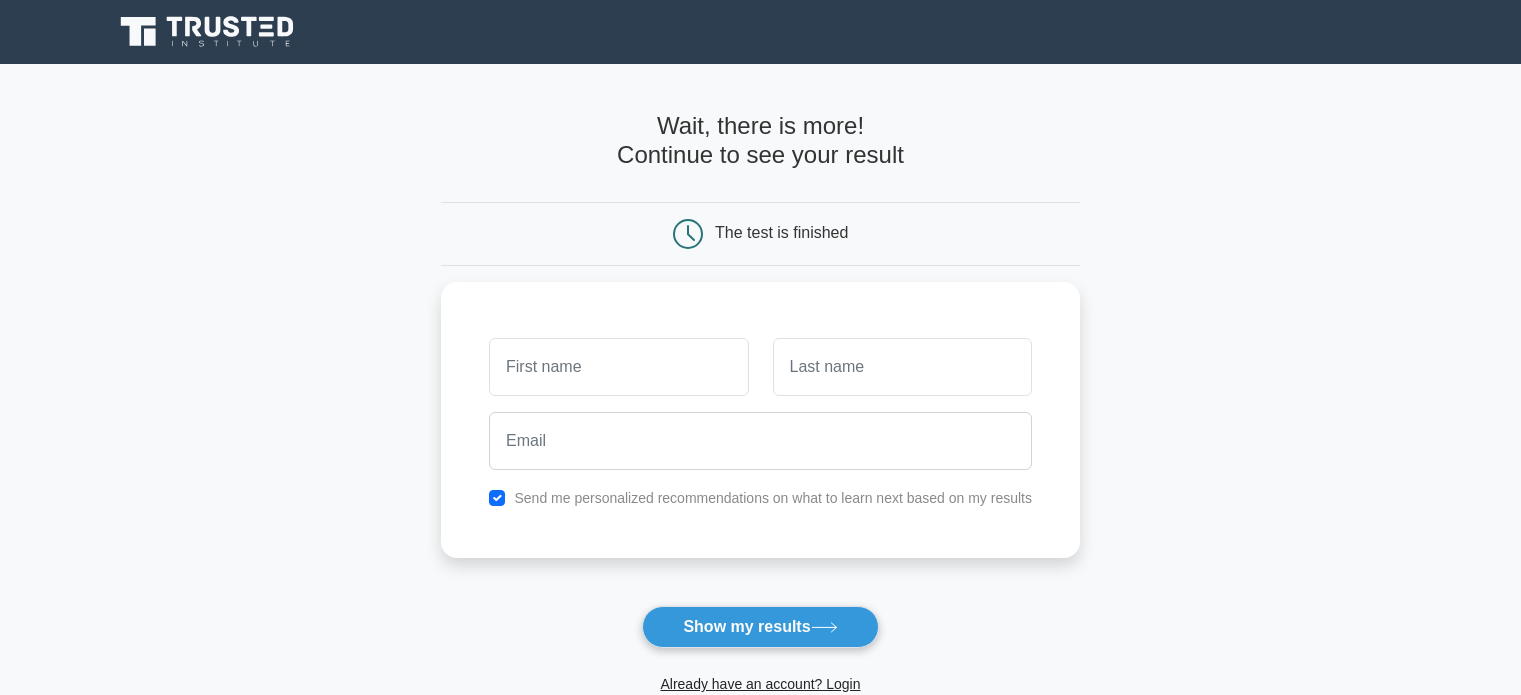 scroll, scrollTop: 0, scrollLeft: 0, axis: both 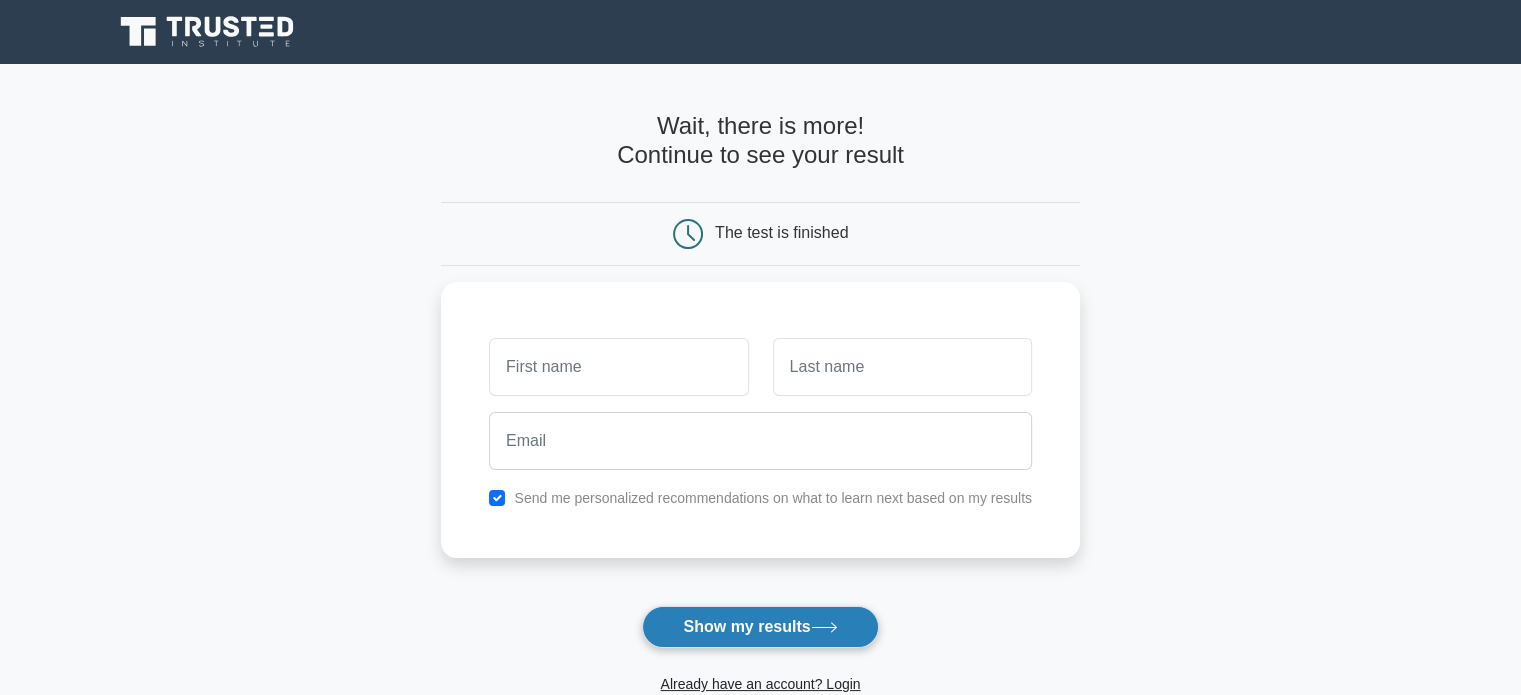 click on "Show my results" at bounding box center [760, 627] 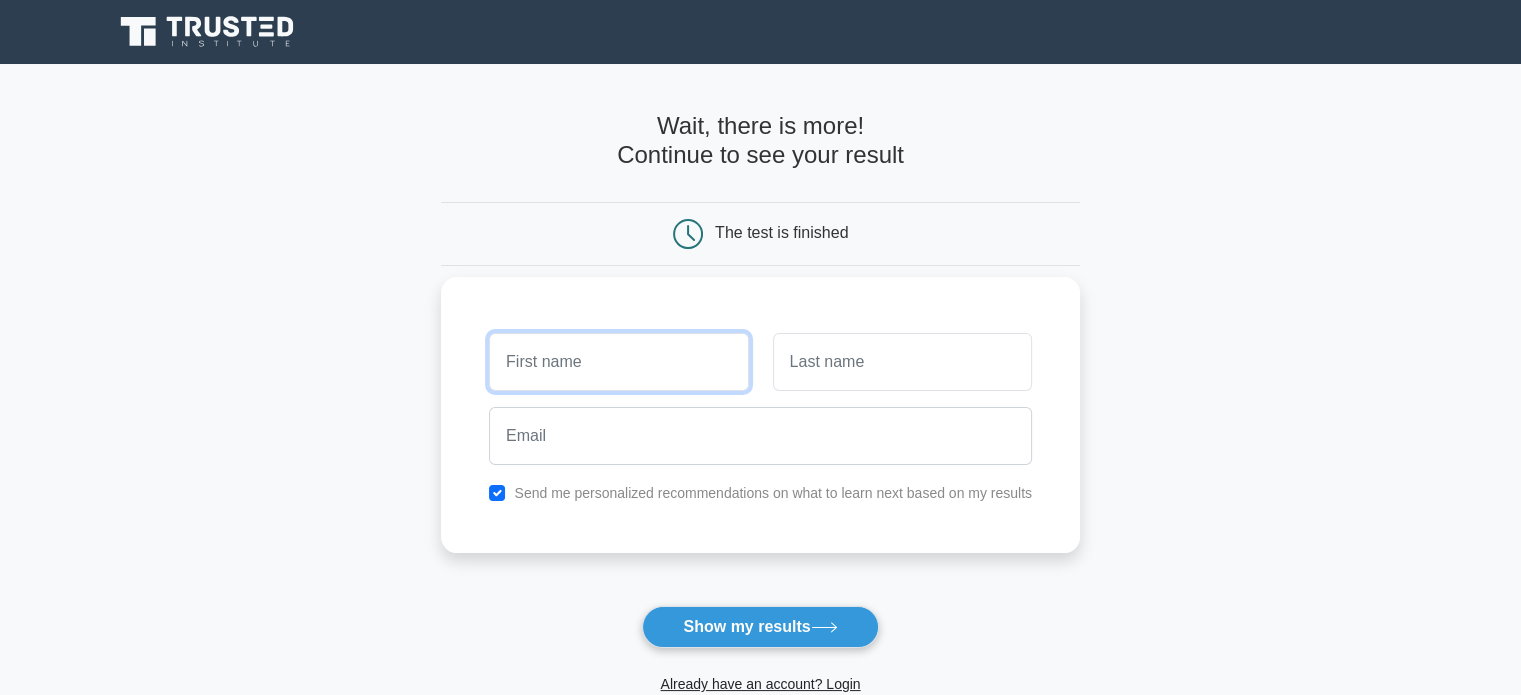 click at bounding box center [618, 362] 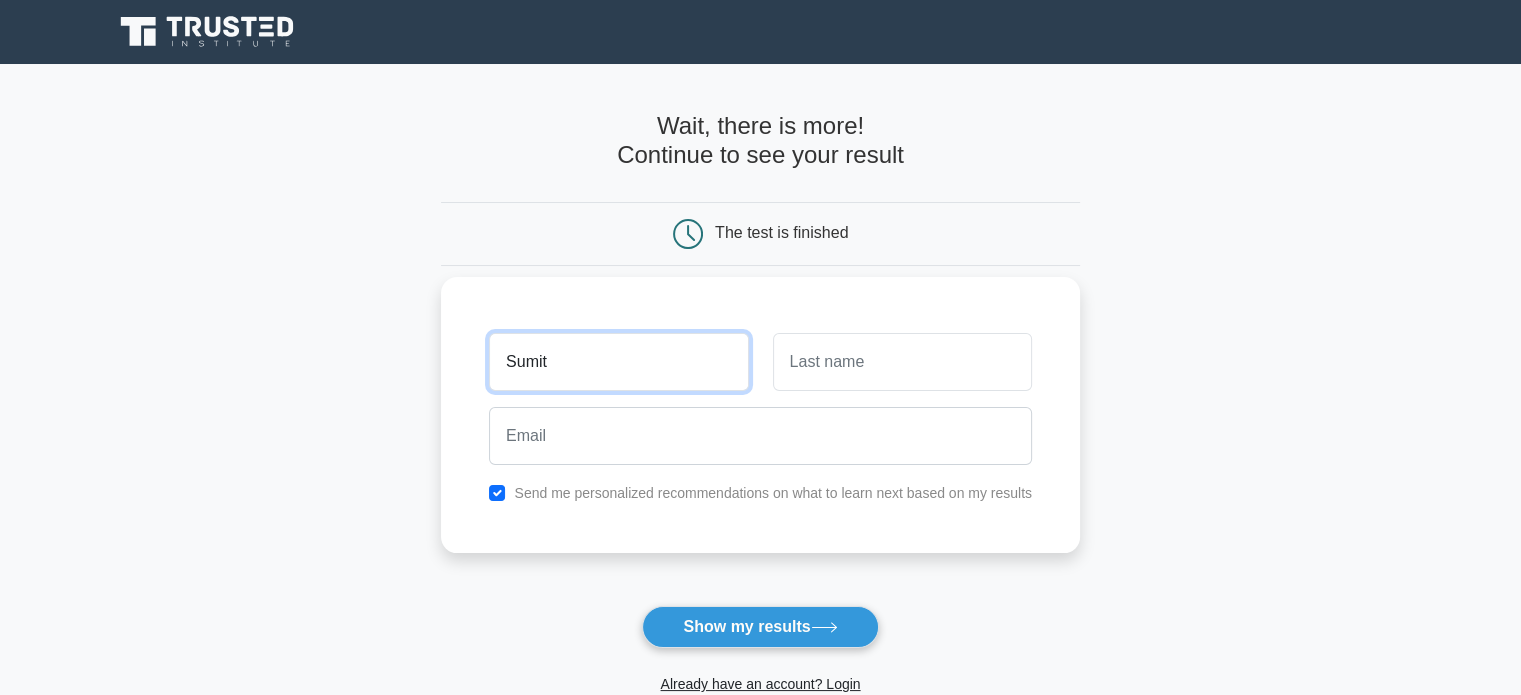 type on "Sumit" 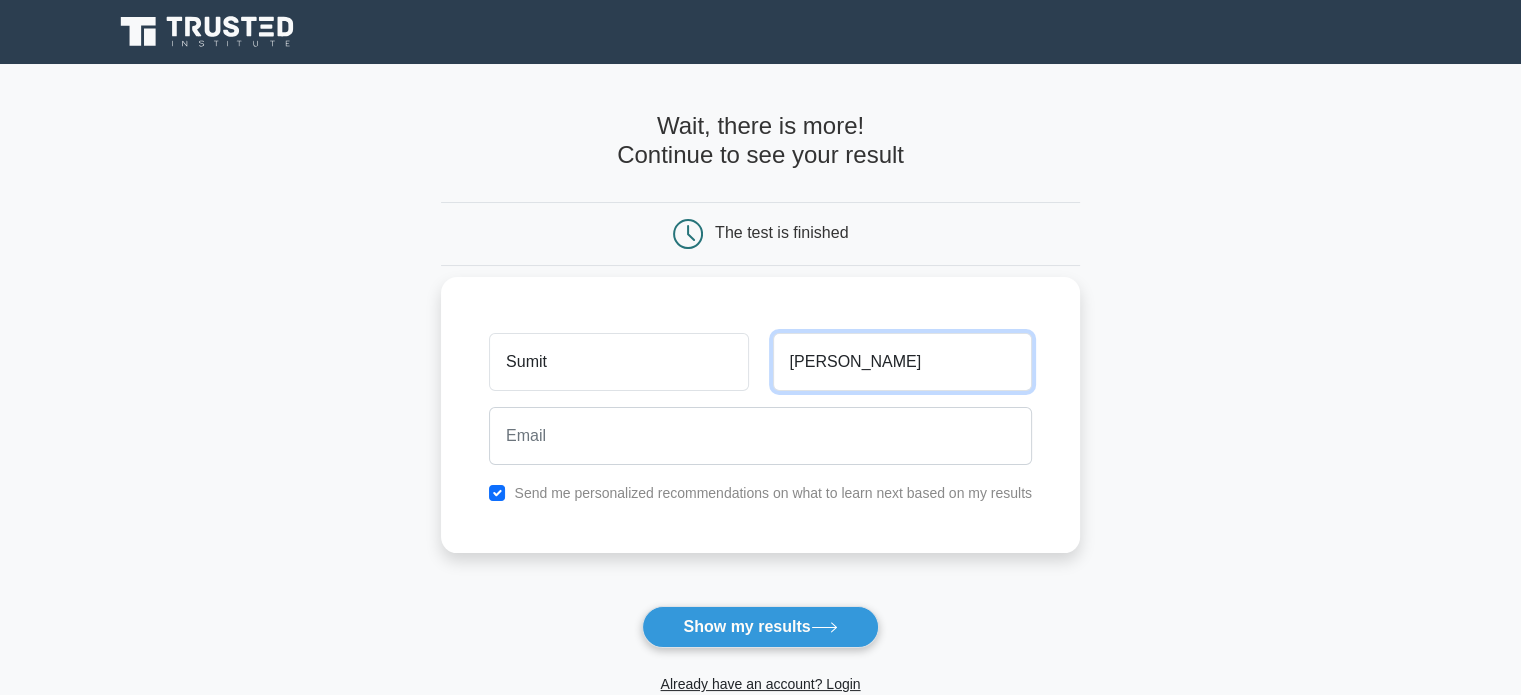 type on "Salunkhe" 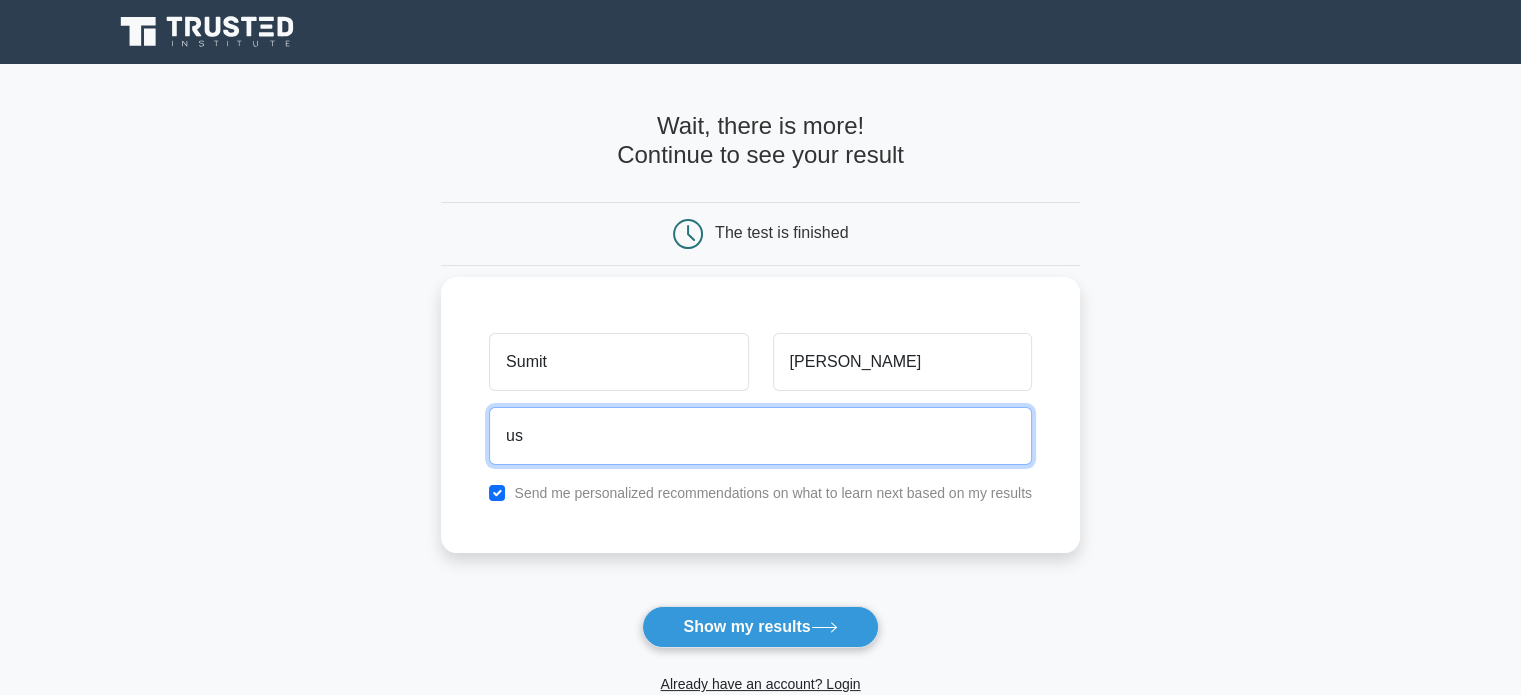 type on "u" 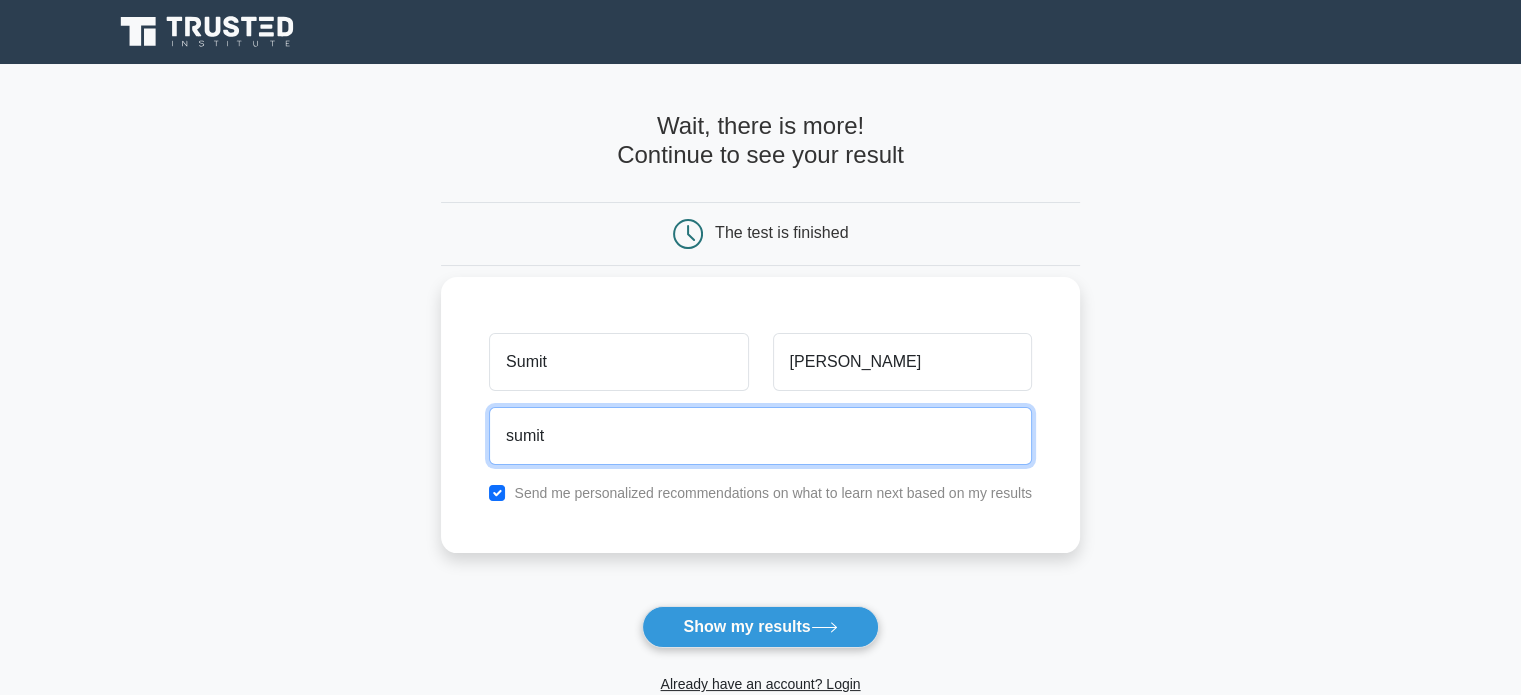 type on "sumitsalunkhe1510@gmail.com" 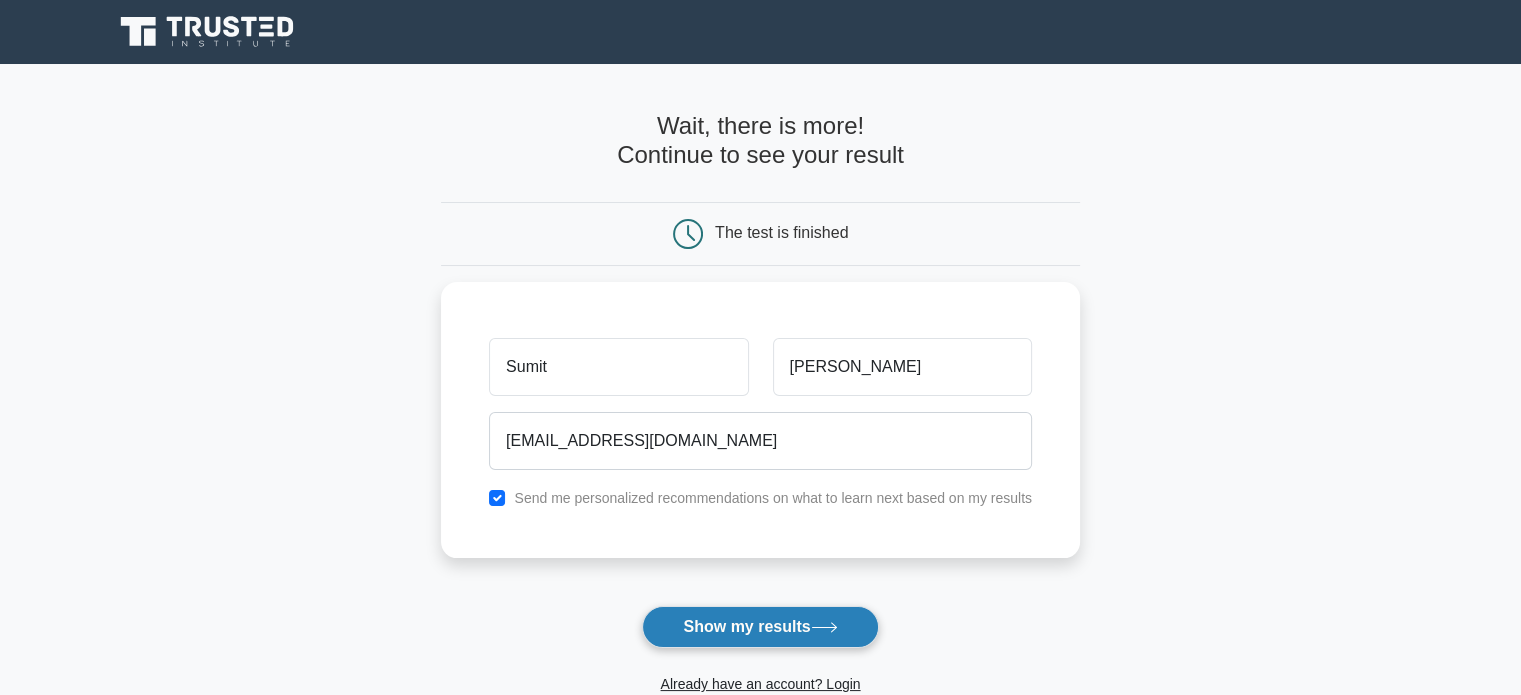 click on "Show my results" at bounding box center (760, 627) 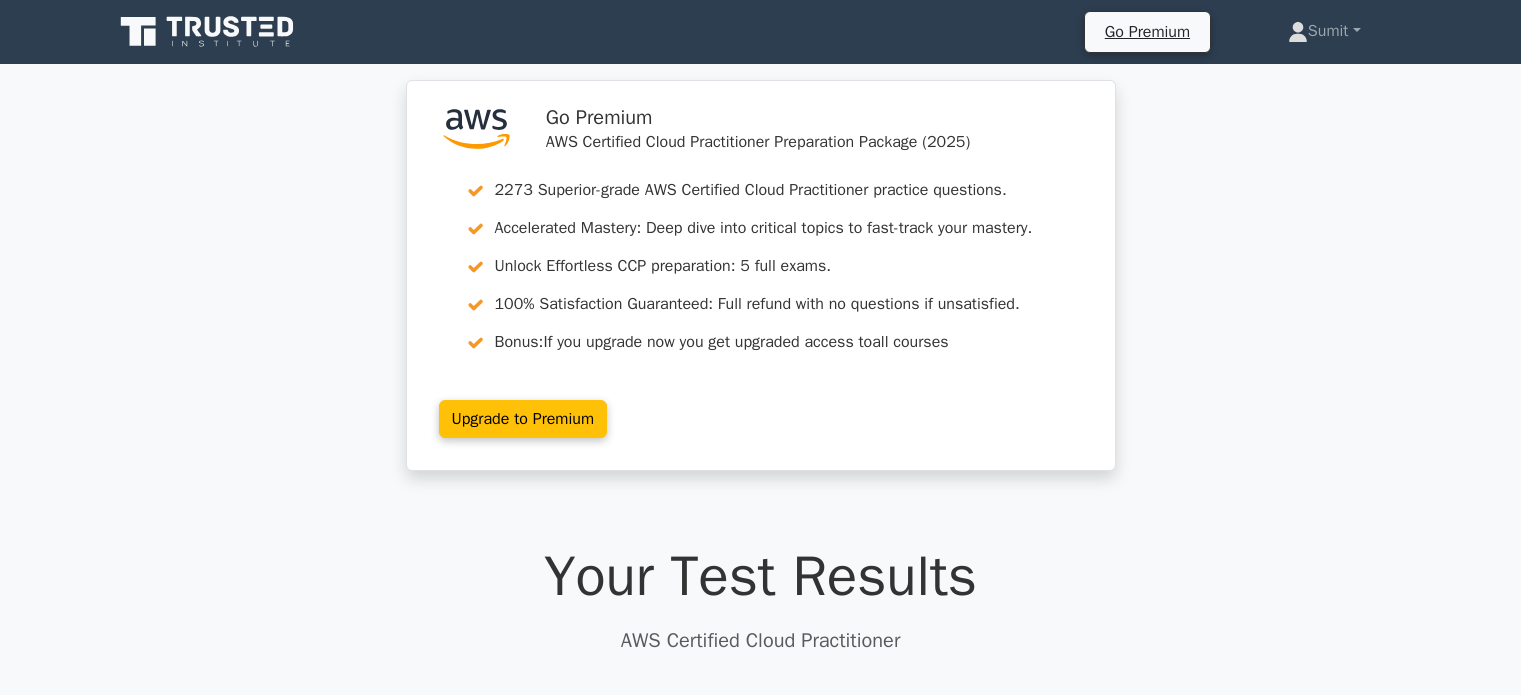 scroll, scrollTop: 0, scrollLeft: 0, axis: both 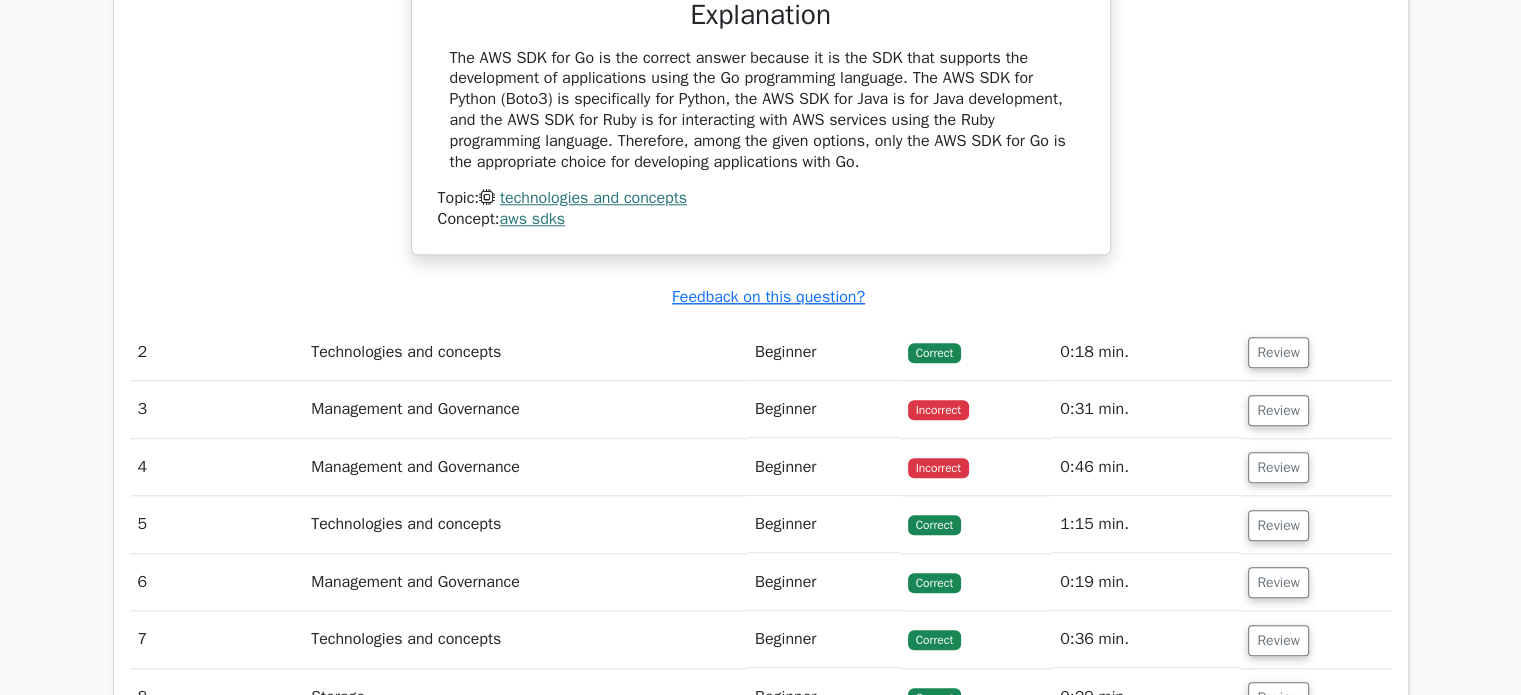 click on "Management and Governance" at bounding box center [525, 409] 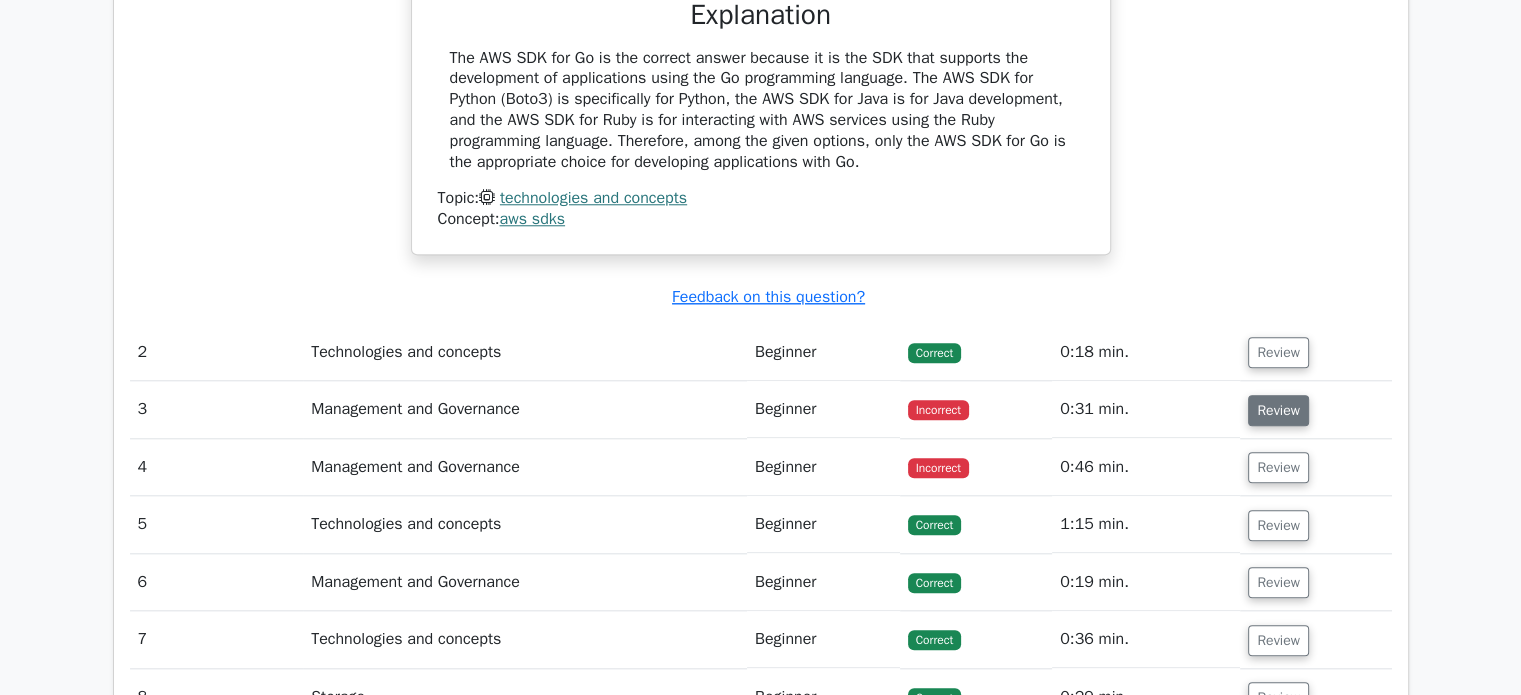 click on "Review" at bounding box center [1278, 410] 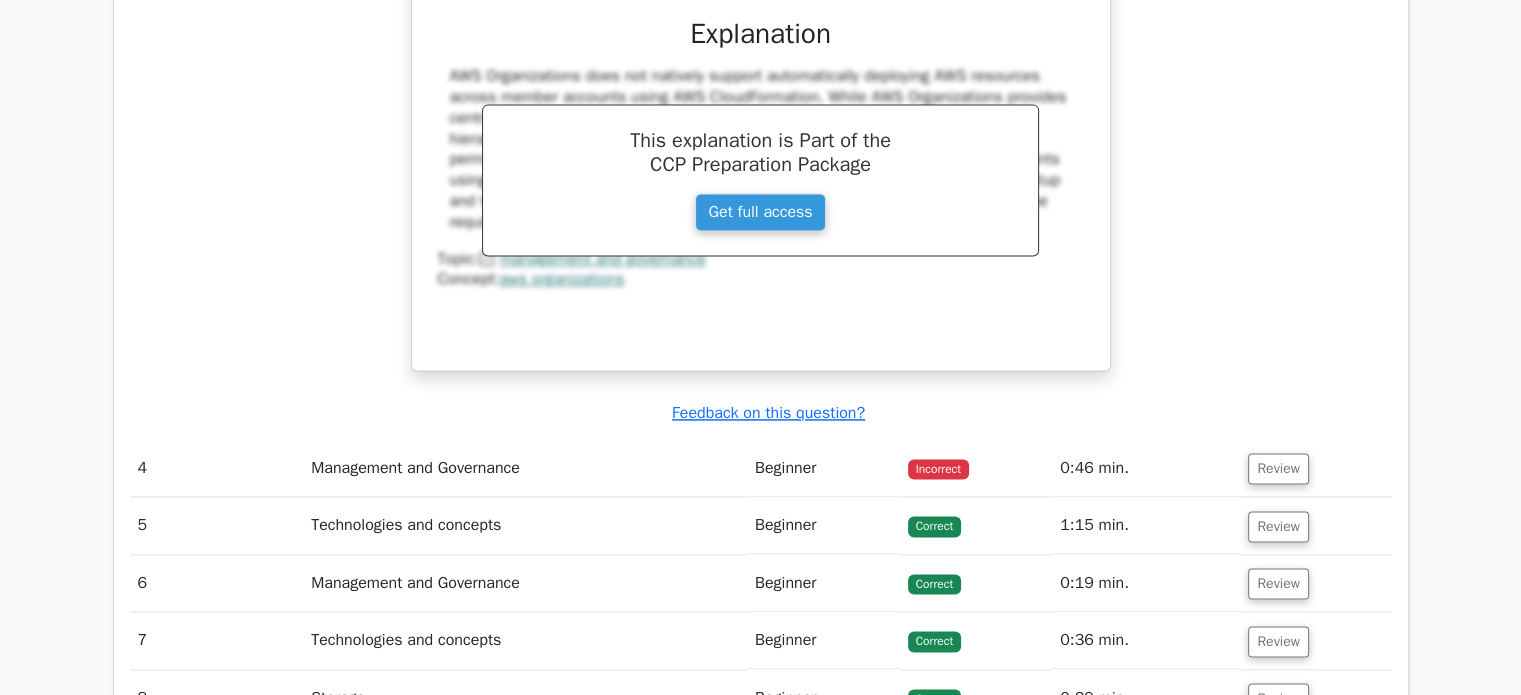 scroll, scrollTop: 2800, scrollLeft: 0, axis: vertical 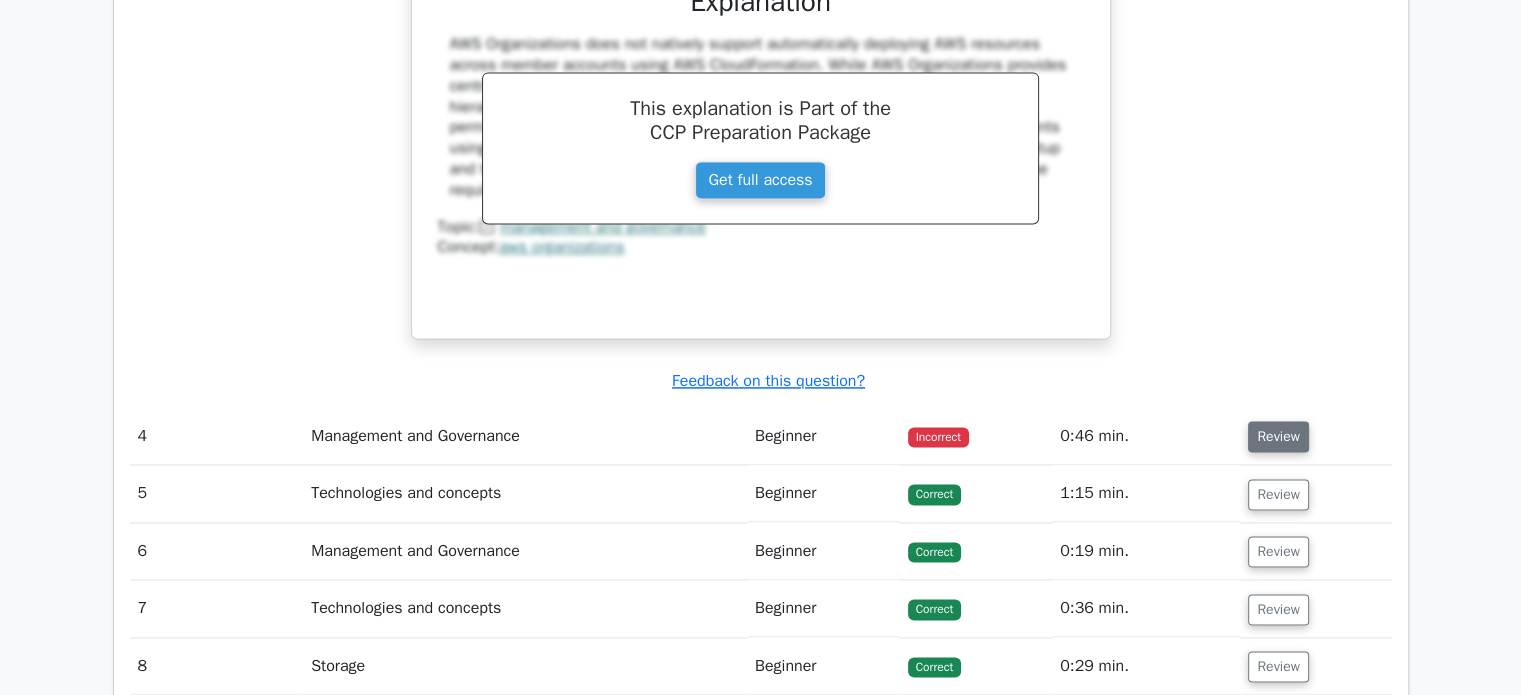 click on "Review" at bounding box center (1278, 436) 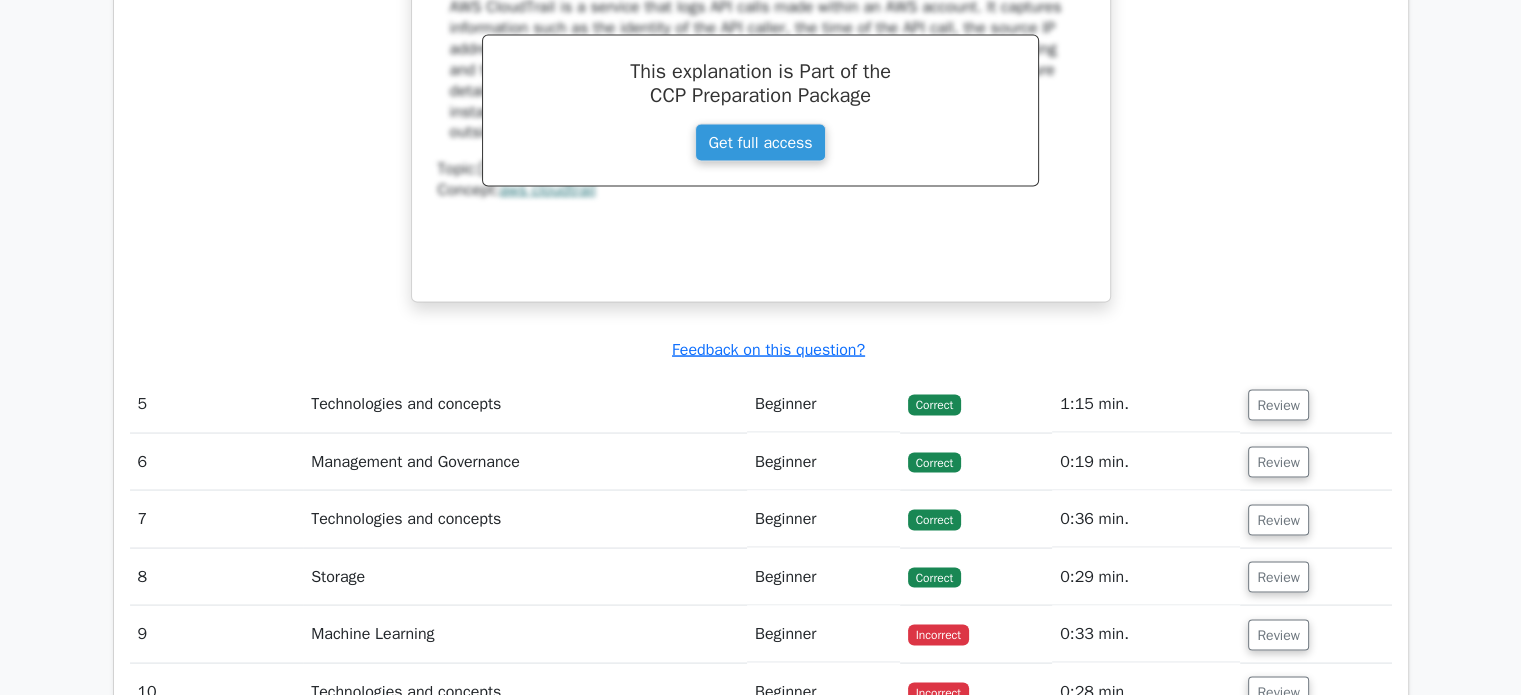 scroll, scrollTop: 3900, scrollLeft: 0, axis: vertical 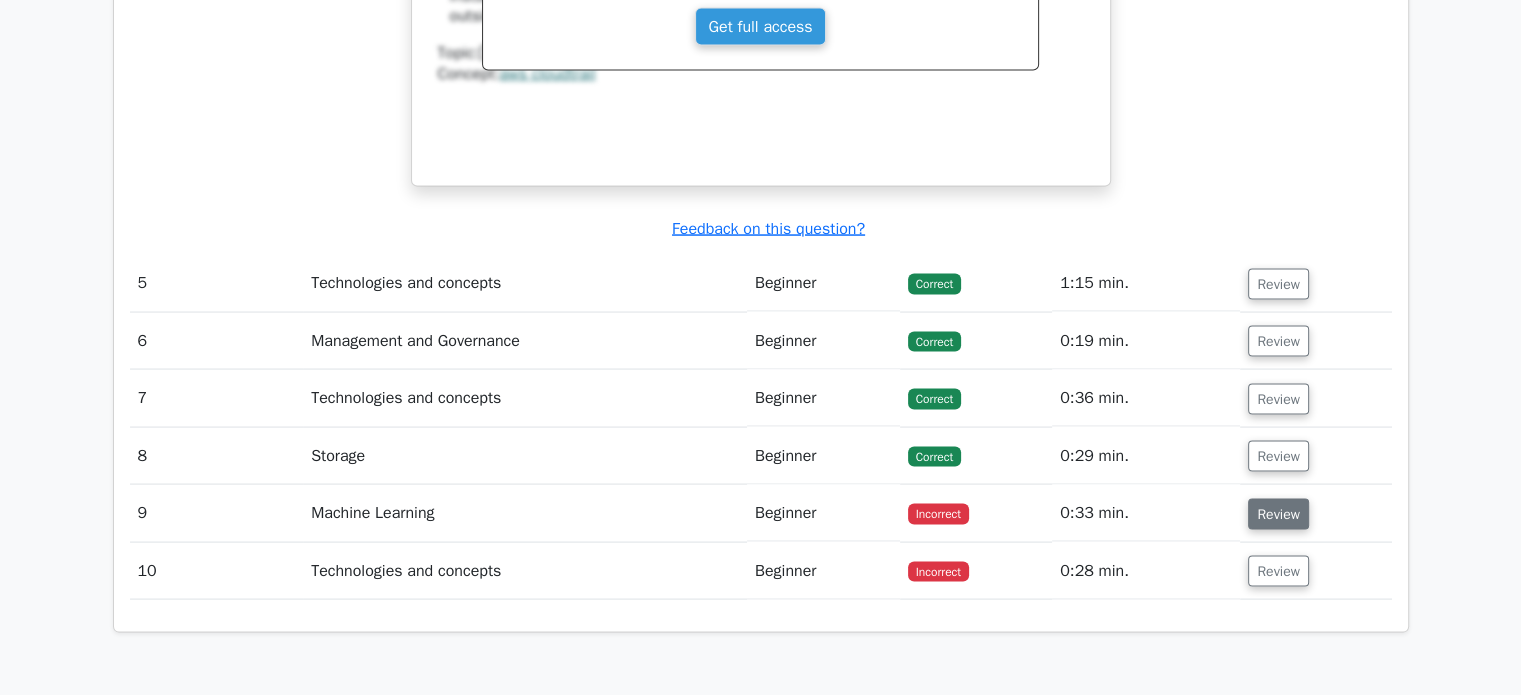 click on "Review" at bounding box center (1278, 514) 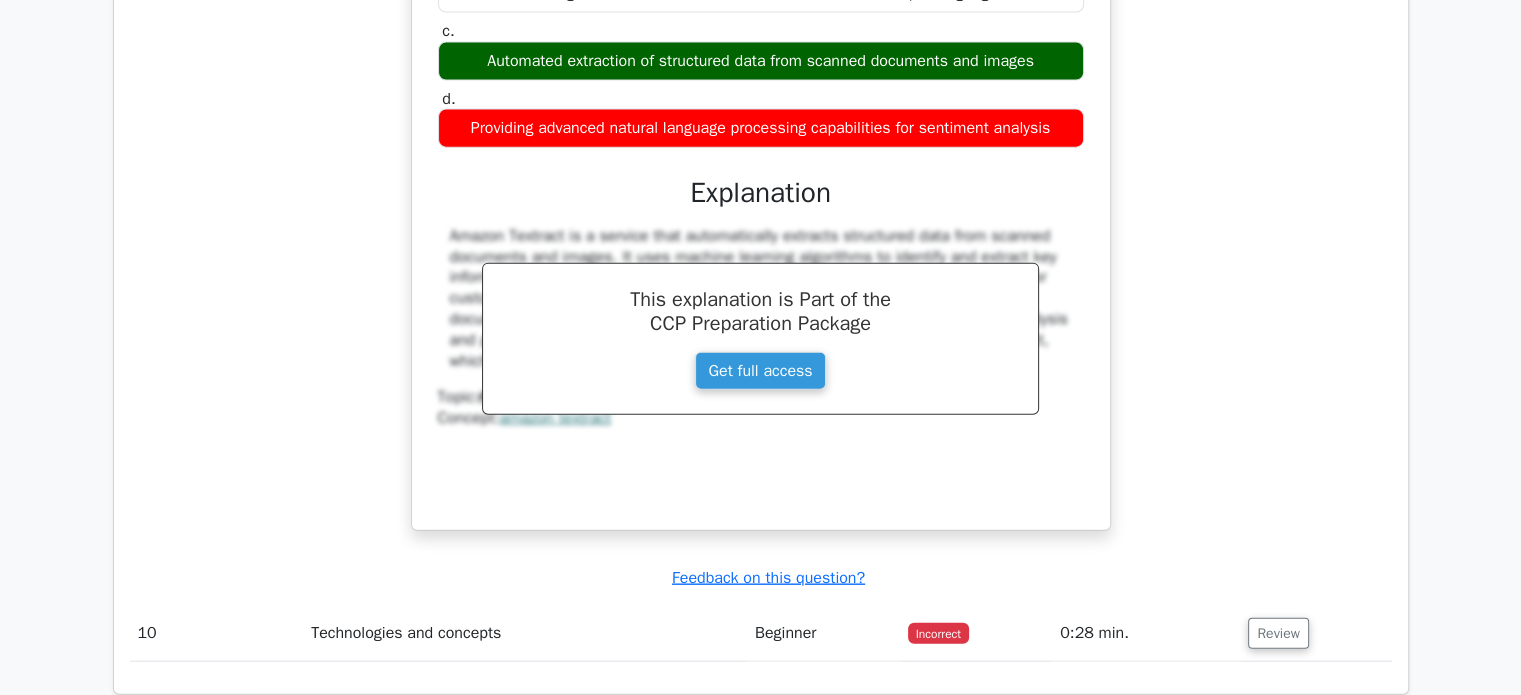scroll, scrollTop: 5000, scrollLeft: 0, axis: vertical 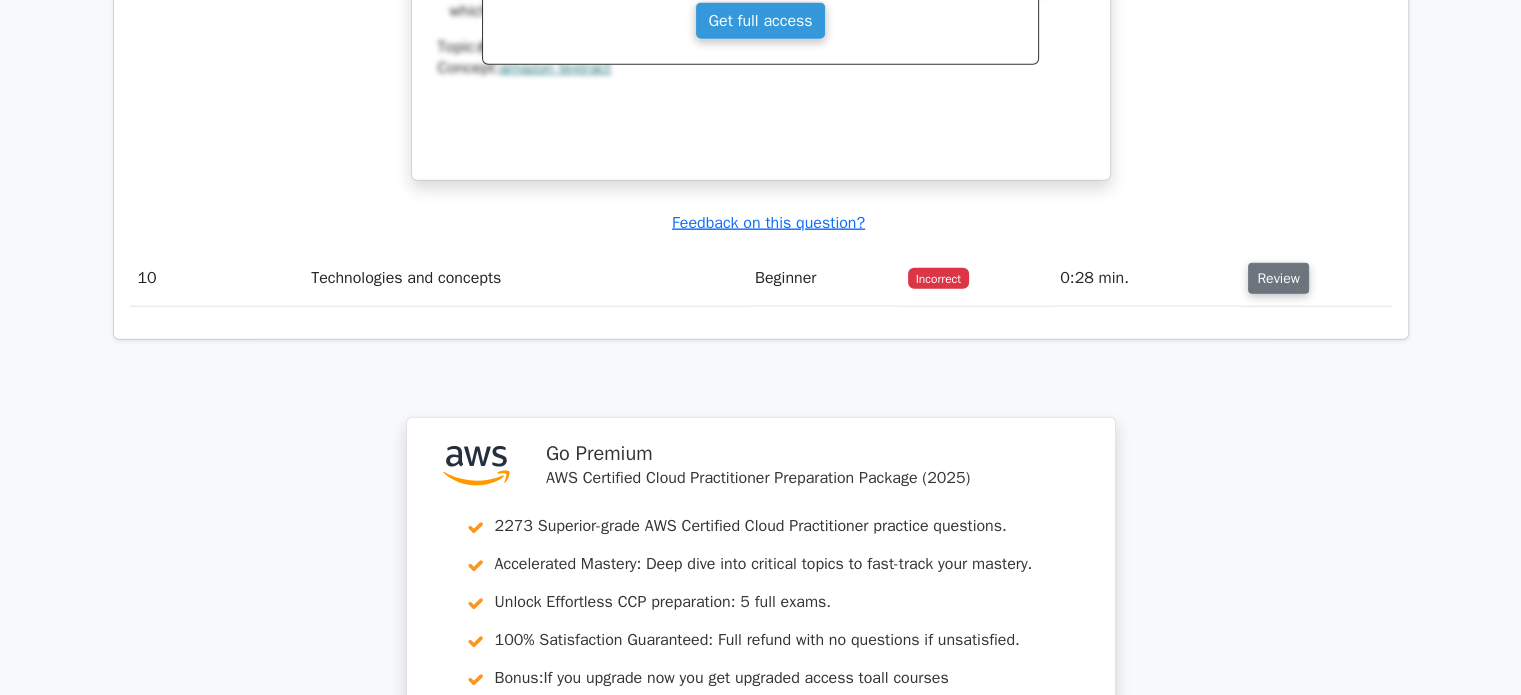 click on "Review" at bounding box center [1278, 278] 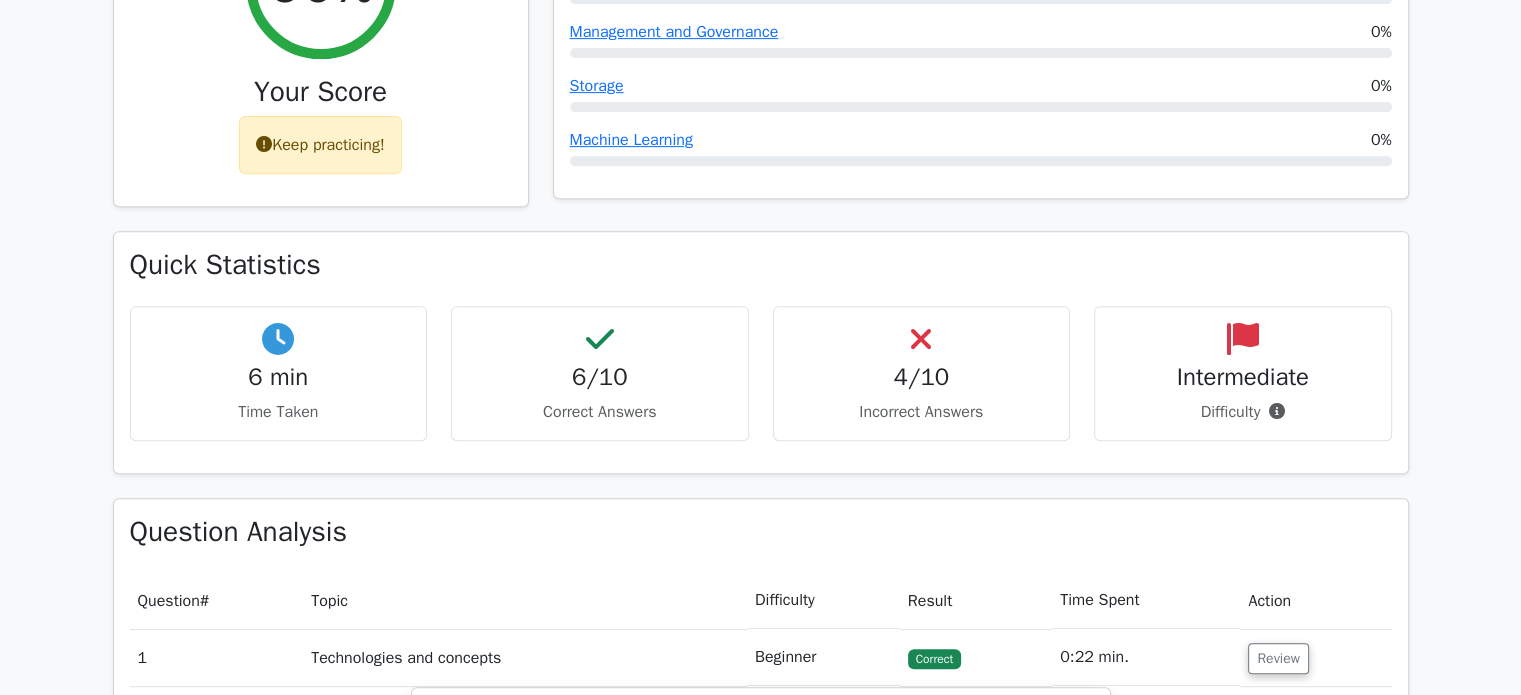 scroll, scrollTop: 600, scrollLeft: 0, axis: vertical 